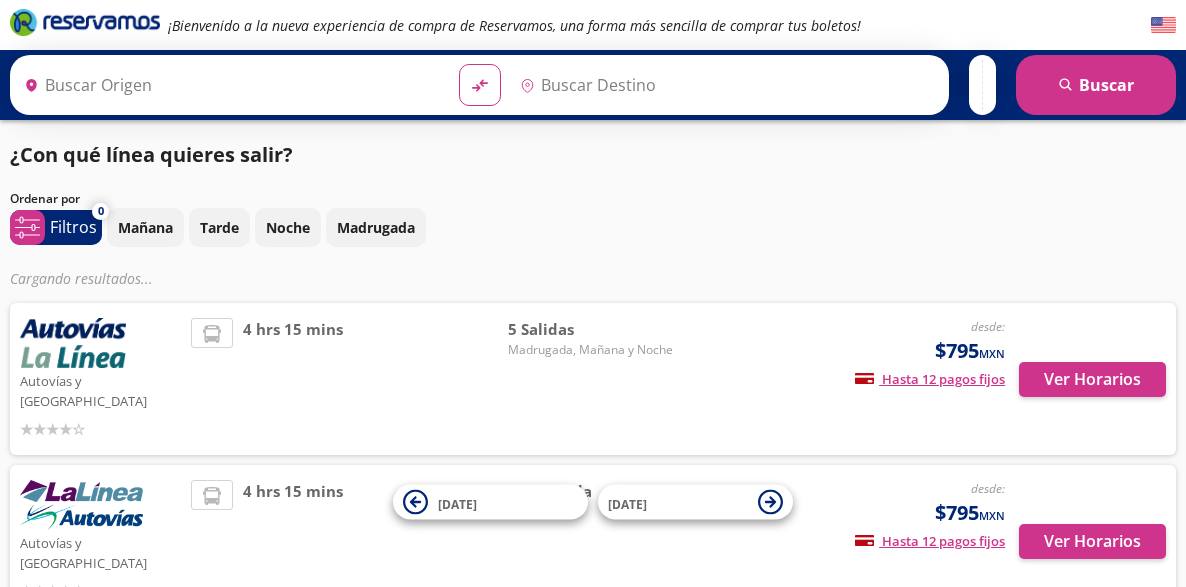type on "[GEOGRAPHIC_DATA], [GEOGRAPHIC_DATA]" 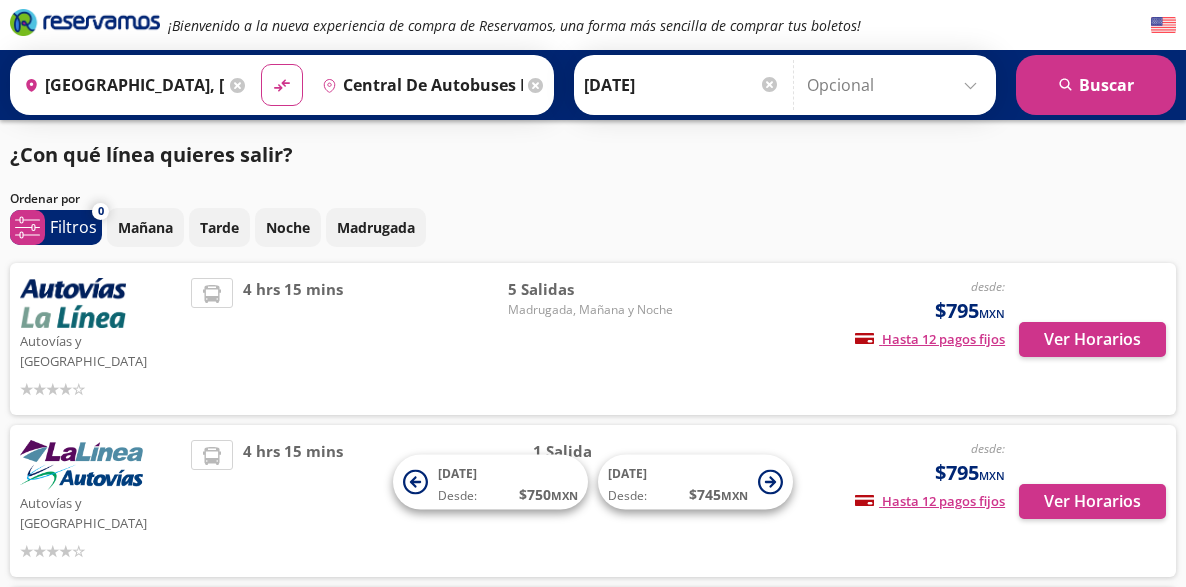 scroll, scrollTop: 0, scrollLeft: 0, axis: both 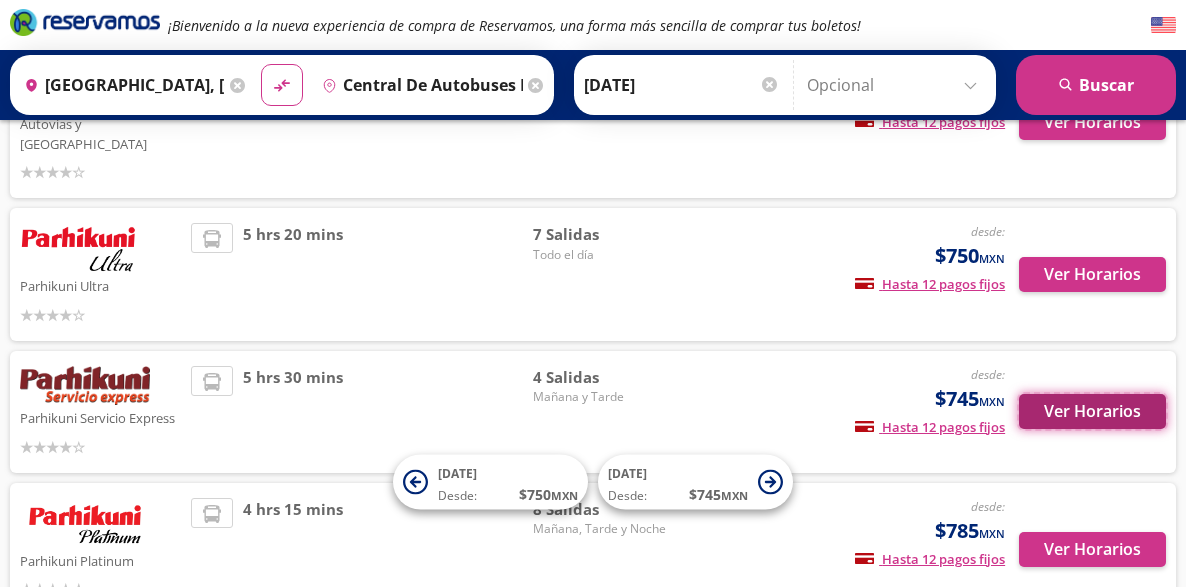 click on "Ver Horarios" at bounding box center (1092, 411) 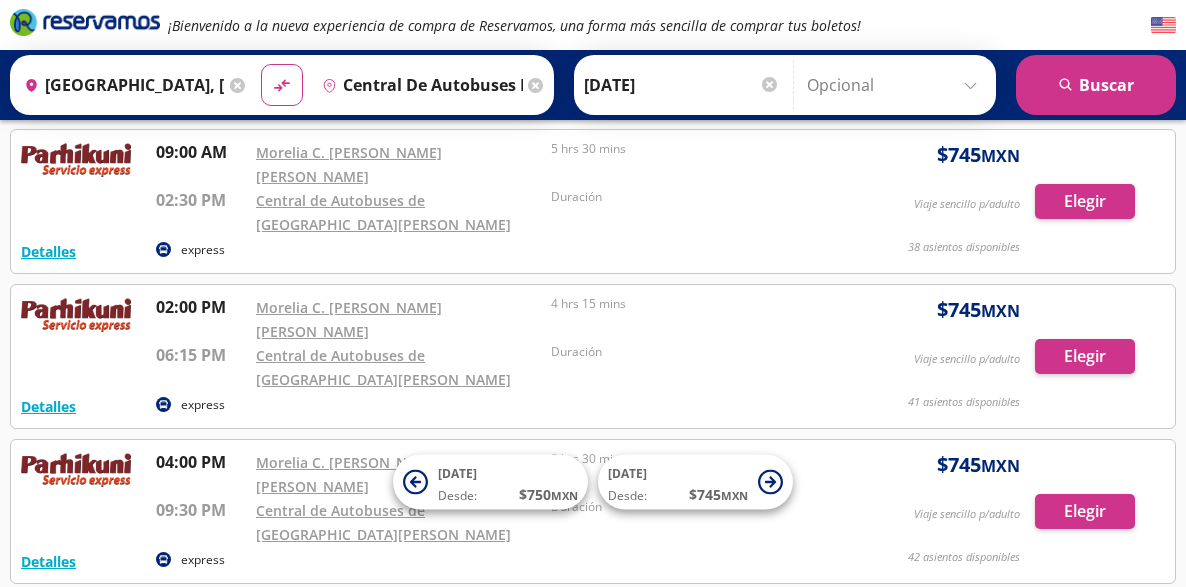 scroll, scrollTop: 0, scrollLeft: 0, axis: both 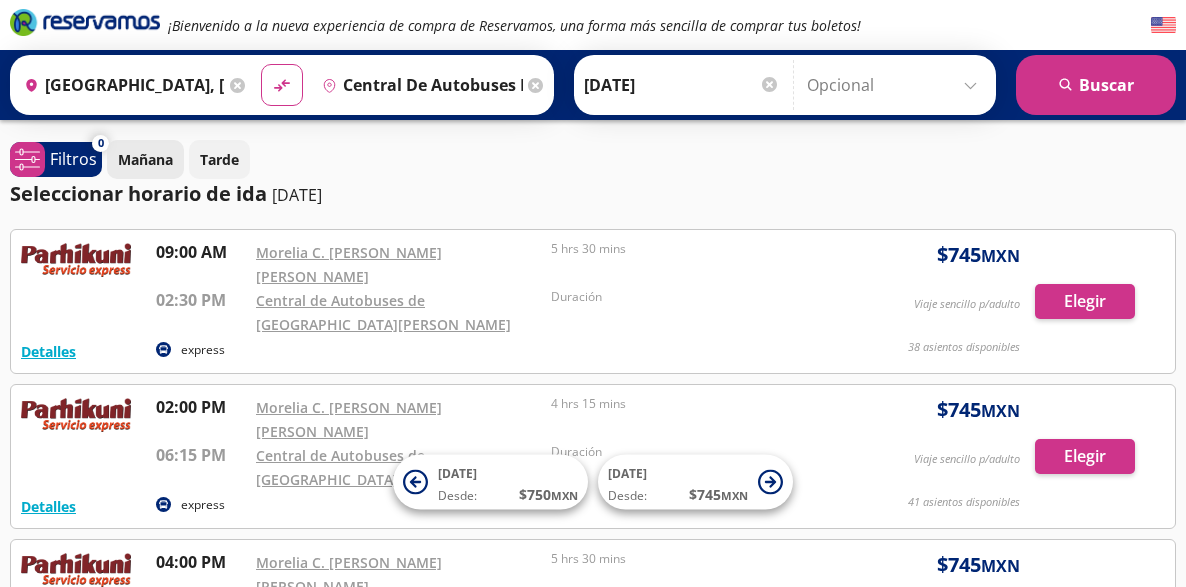 click on "Mañana" at bounding box center [145, 159] 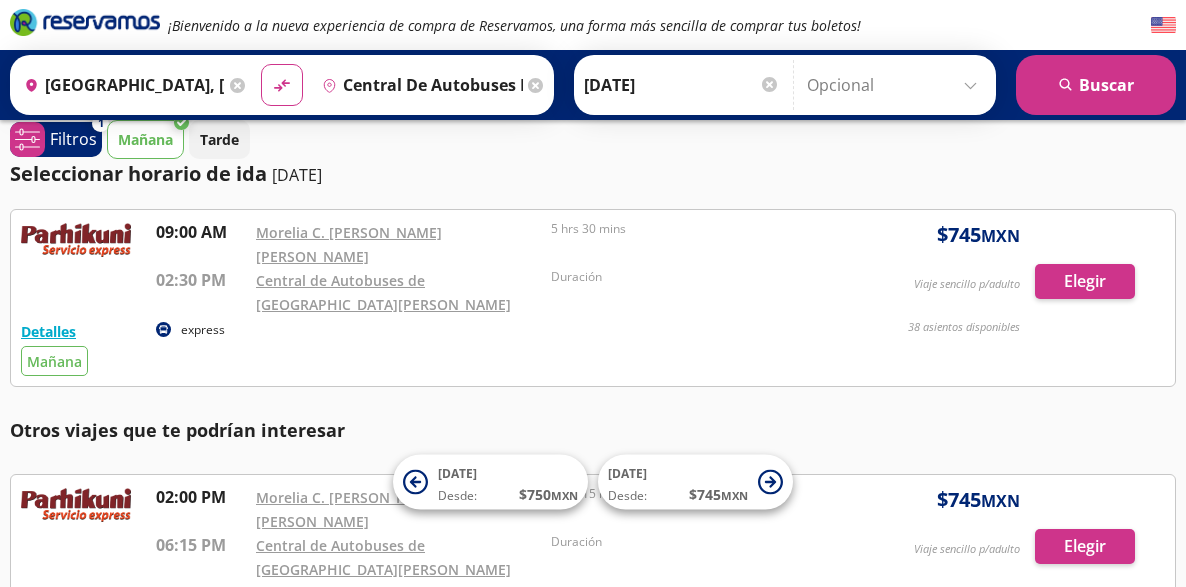 scroll, scrollTop: 0, scrollLeft: 0, axis: both 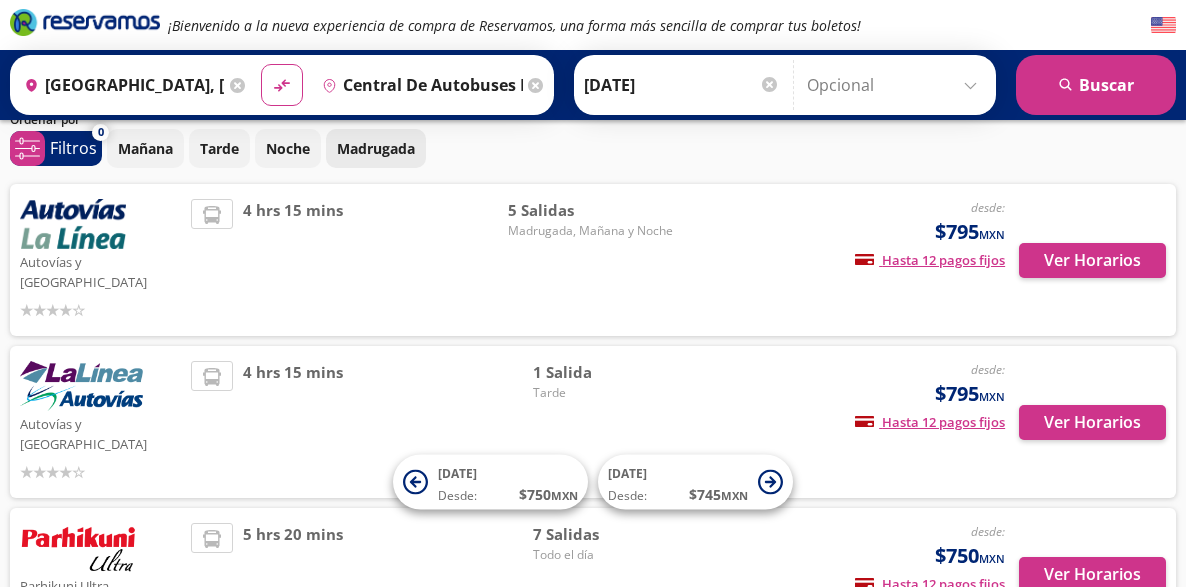 click on "Madrugada" at bounding box center (376, 148) 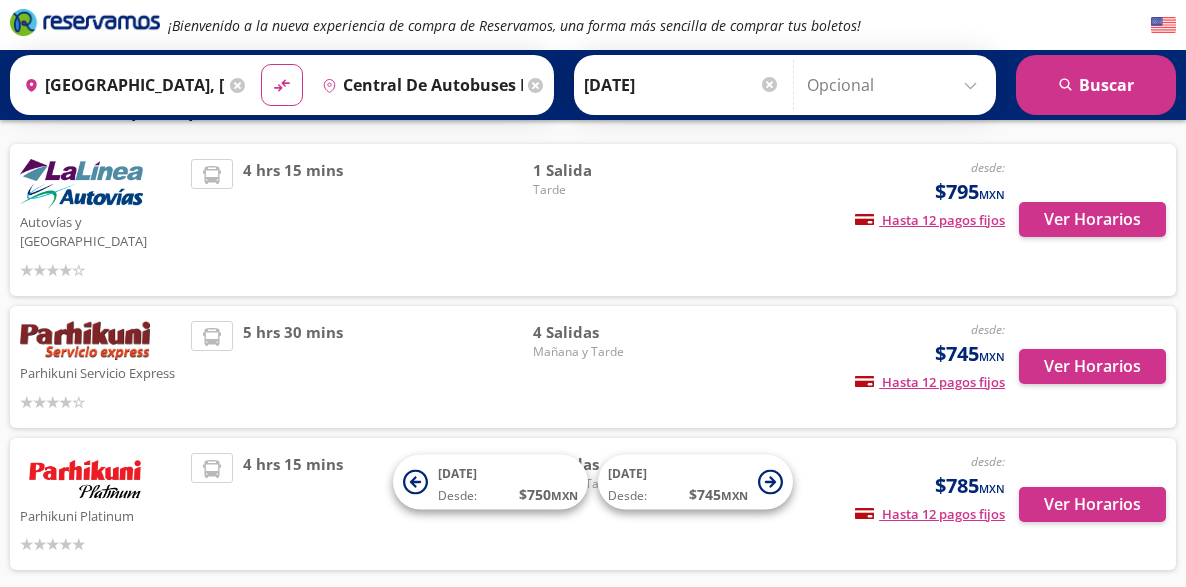 scroll, scrollTop: 500, scrollLeft: 0, axis: vertical 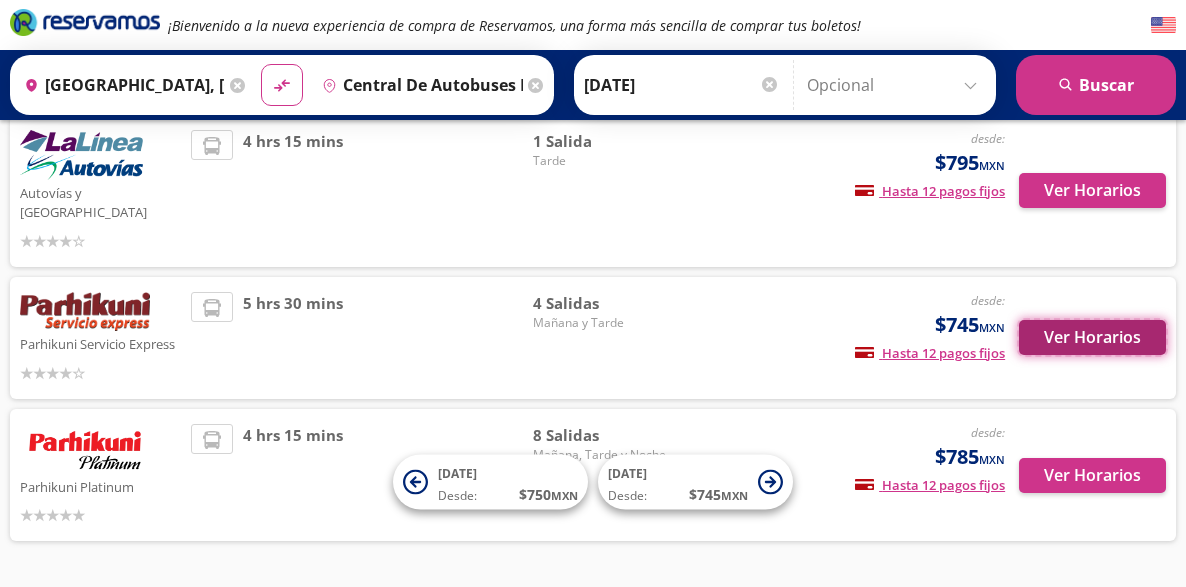 click on "Ver Horarios" at bounding box center (1092, 337) 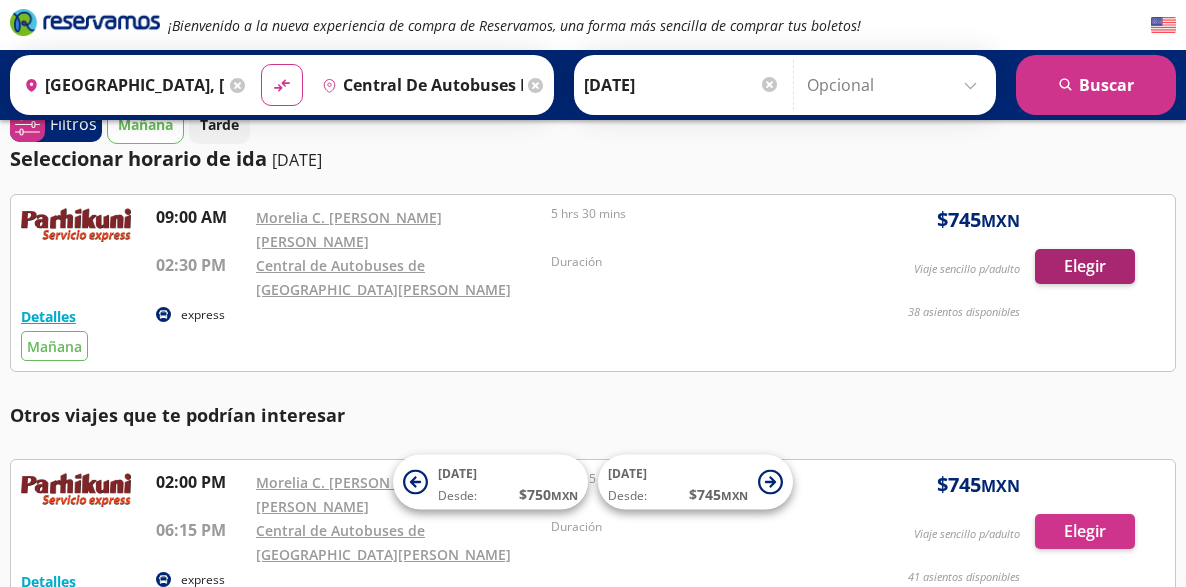 scroll, scrollTop: 0, scrollLeft: 0, axis: both 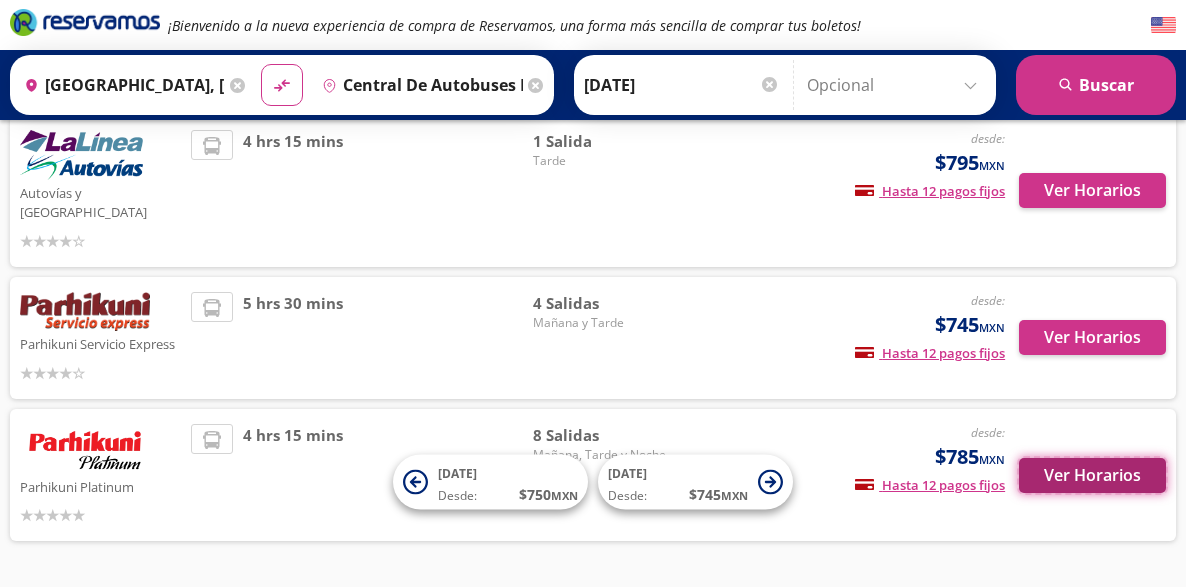 click on "Ver Horarios" at bounding box center [1092, 475] 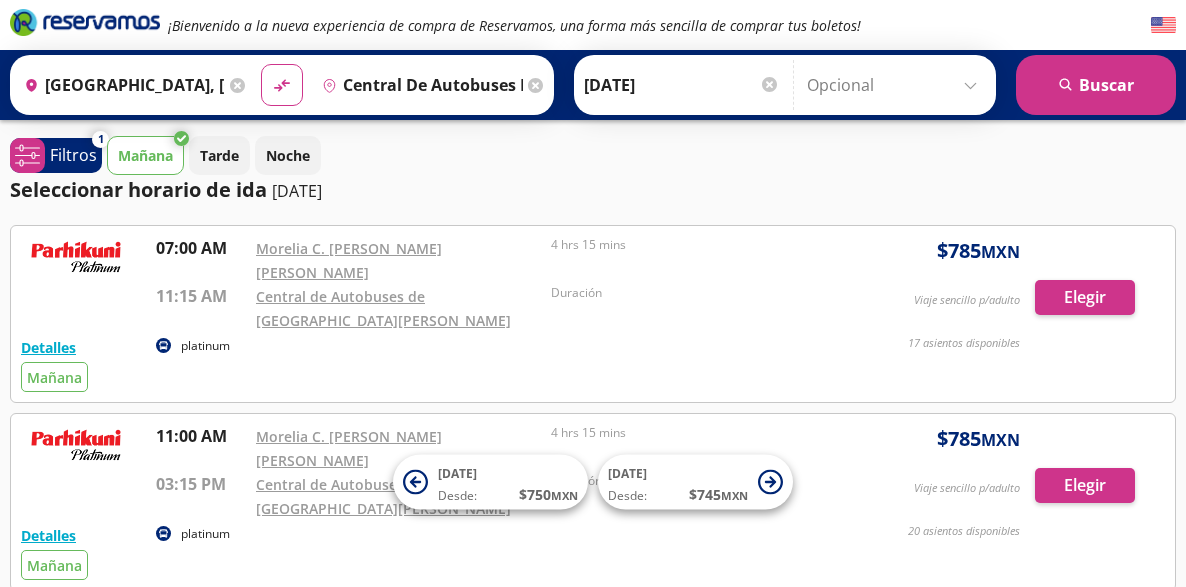 scroll, scrollTop: 0, scrollLeft: 0, axis: both 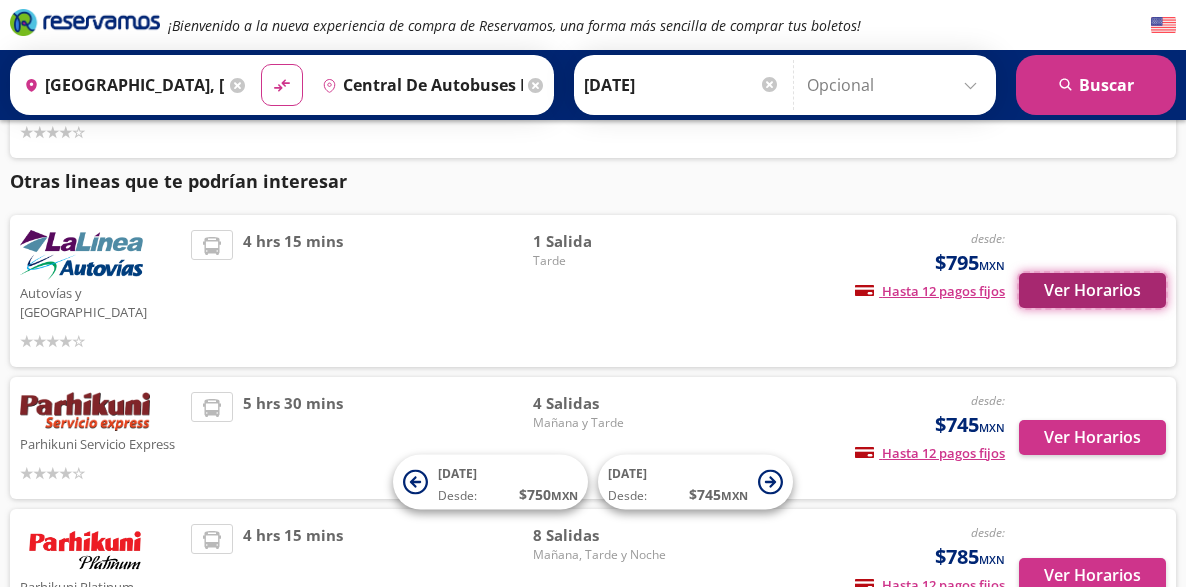 click on "Ver Horarios" at bounding box center [1092, 290] 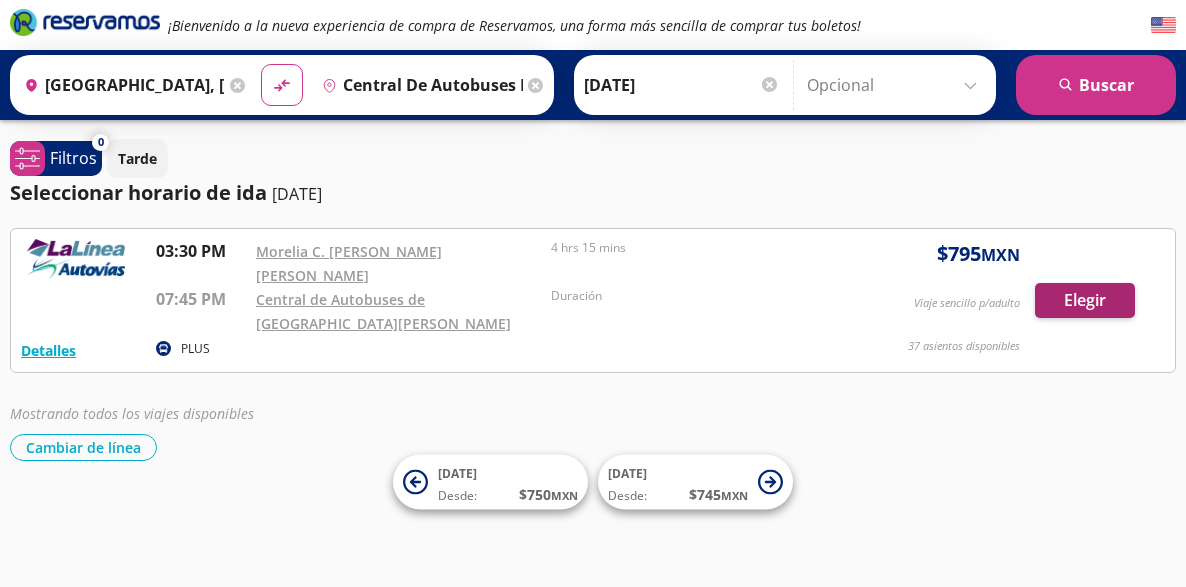 scroll, scrollTop: 0, scrollLeft: 0, axis: both 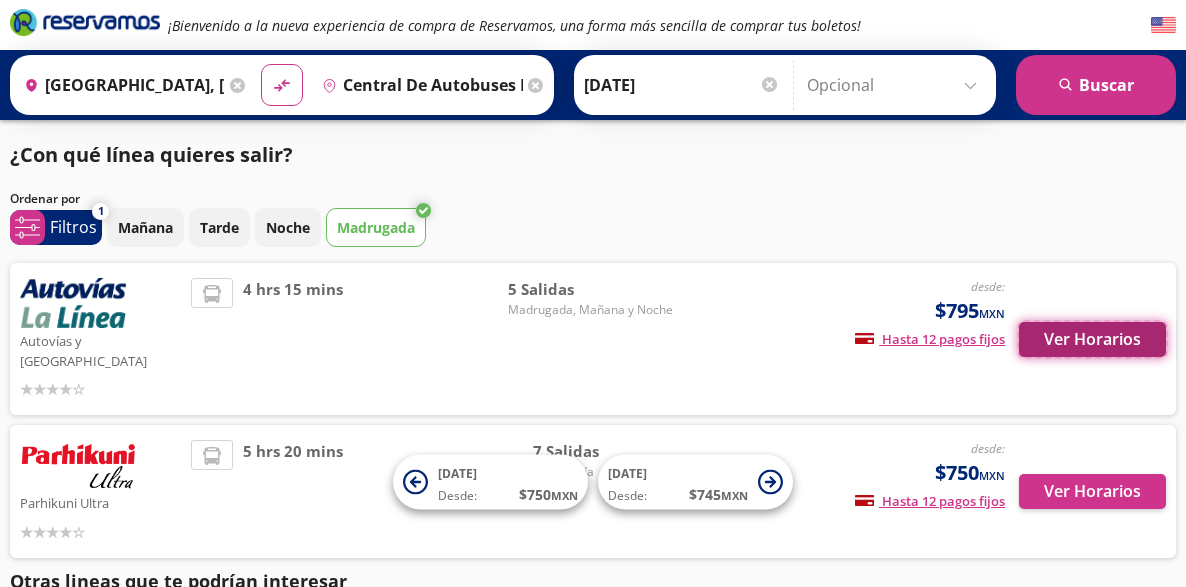 click on "Ver Horarios" at bounding box center (1092, 339) 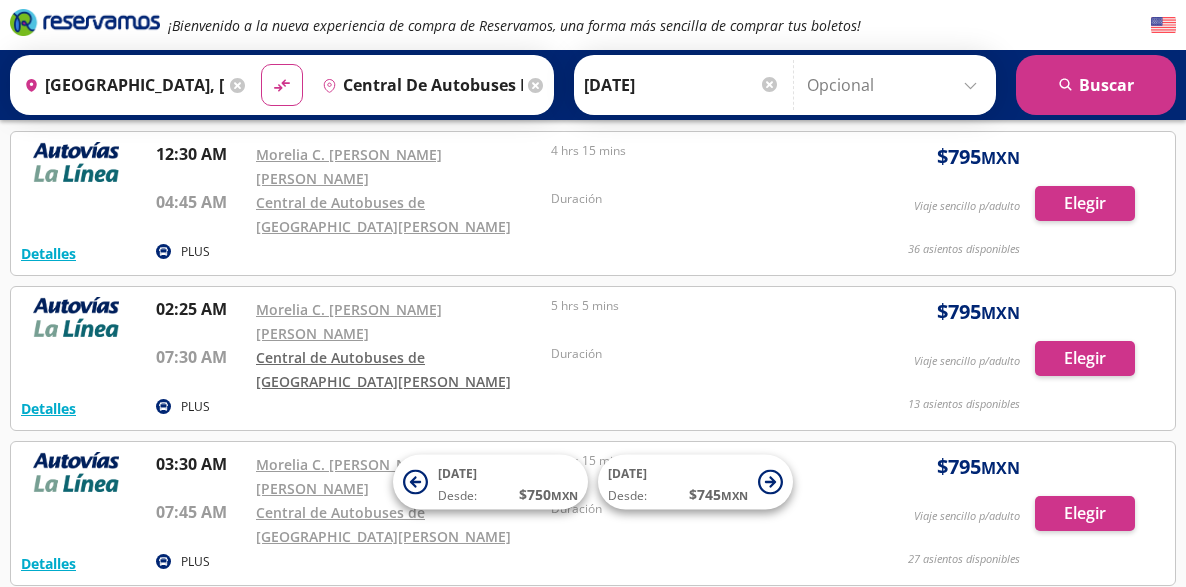 scroll, scrollTop: 0, scrollLeft: 0, axis: both 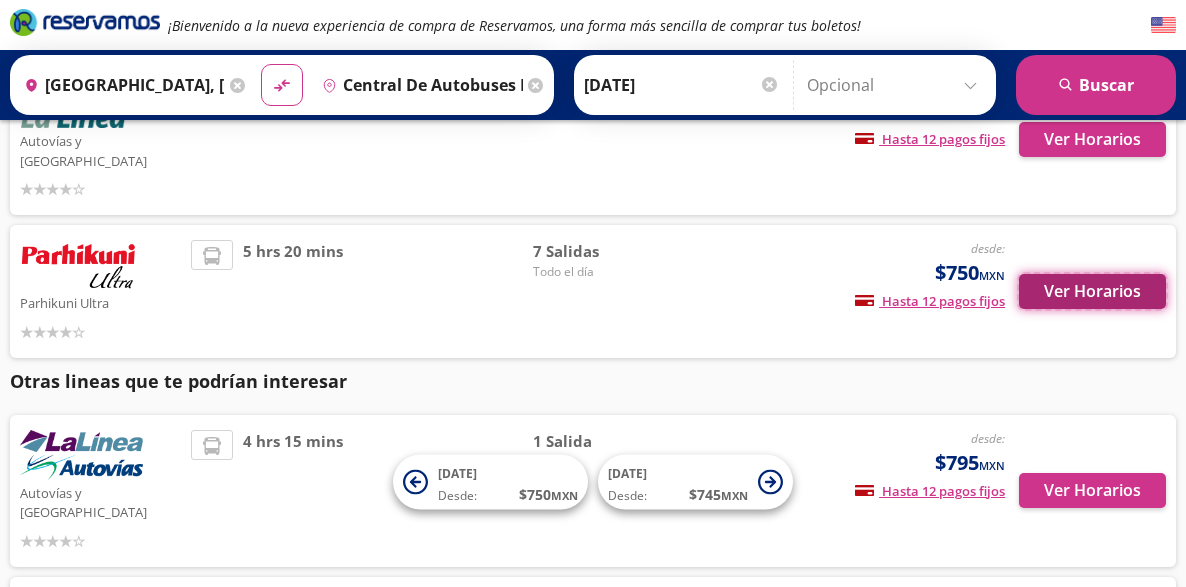 click on "Ver Horarios" at bounding box center (1092, 291) 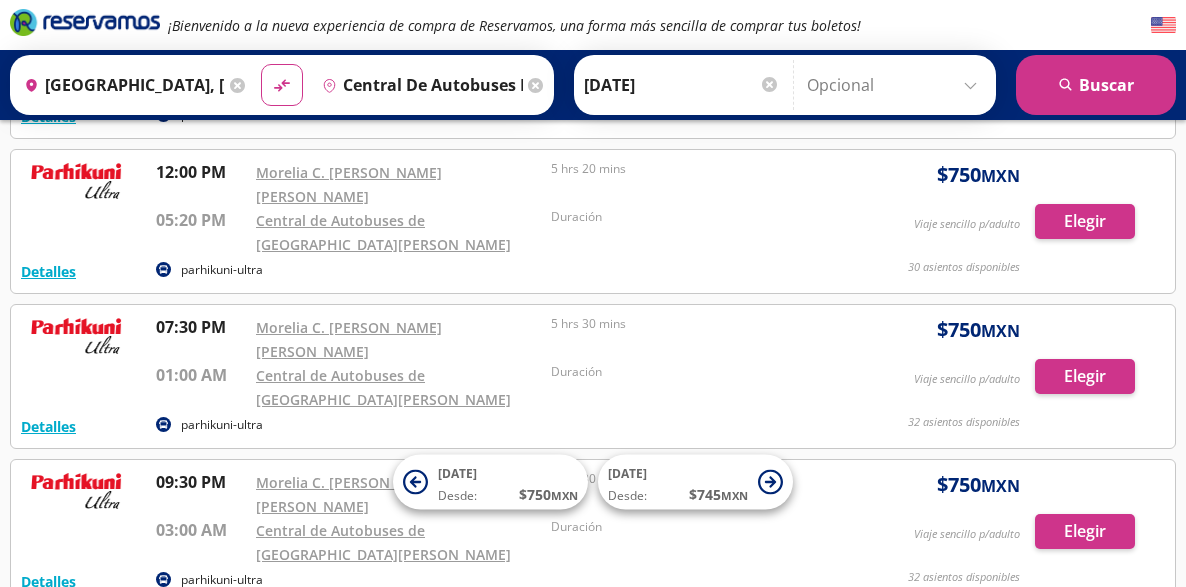 scroll, scrollTop: 738, scrollLeft: 0, axis: vertical 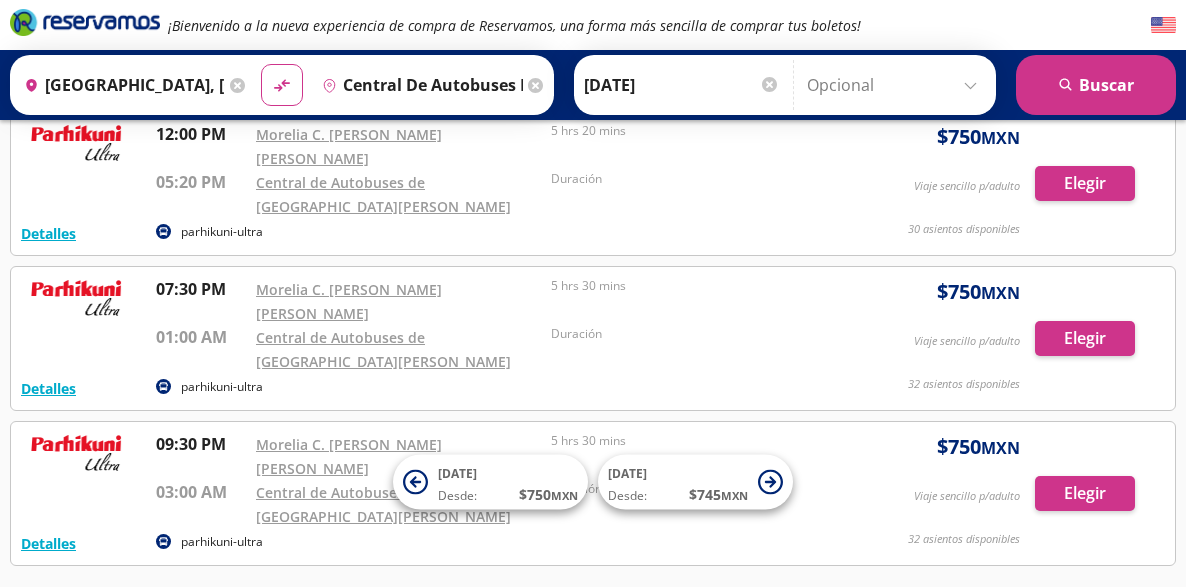 click on "Cambiar de línea" at bounding box center [83, 640] 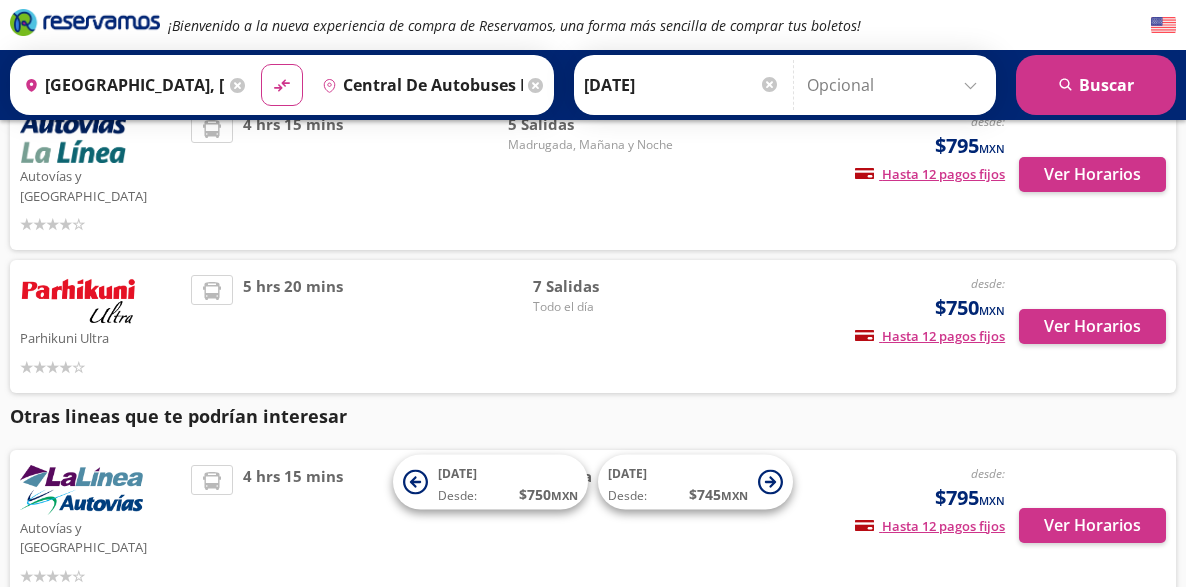 scroll, scrollTop: 200, scrollLeft: 0, axis: vertical 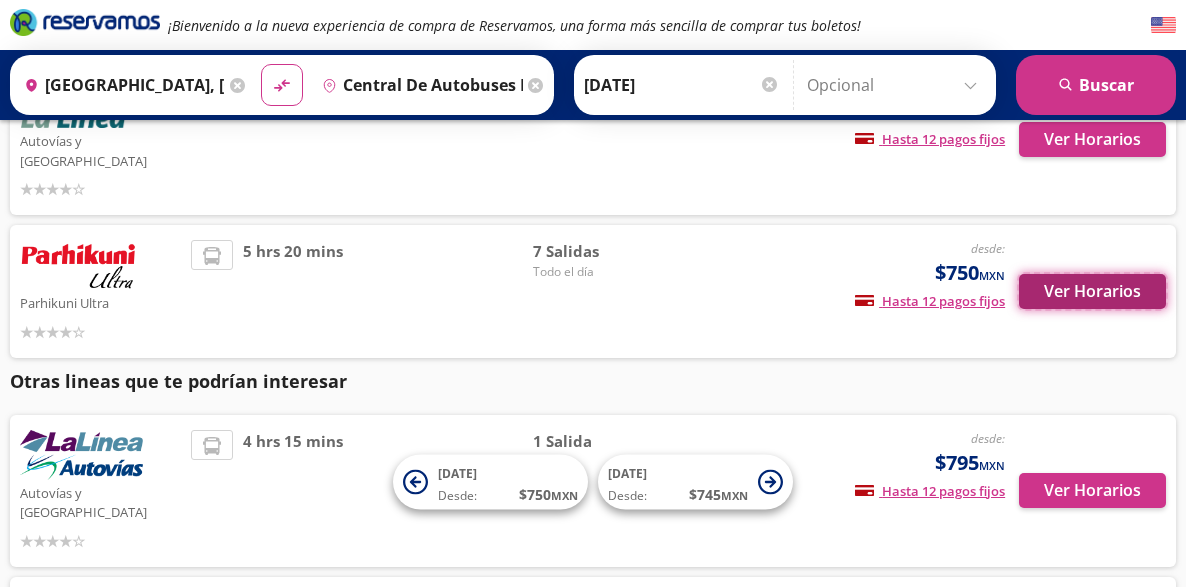 click on "Ver Horarios" at bounding box center (1092, 291) 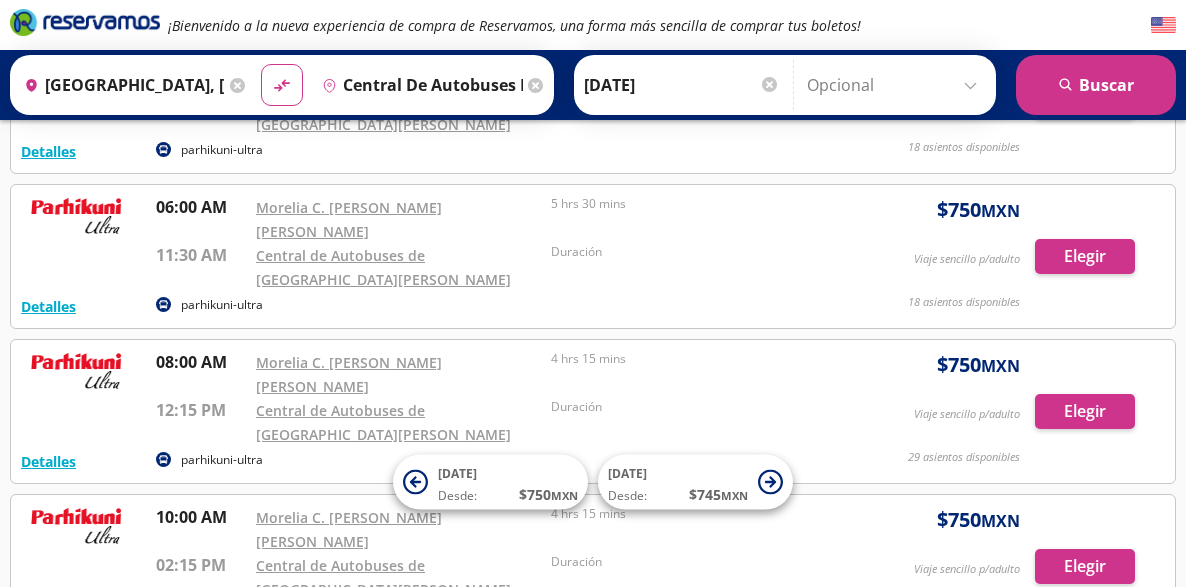scroll, scrollTop: 0, scrollLeft: 0, axis: both 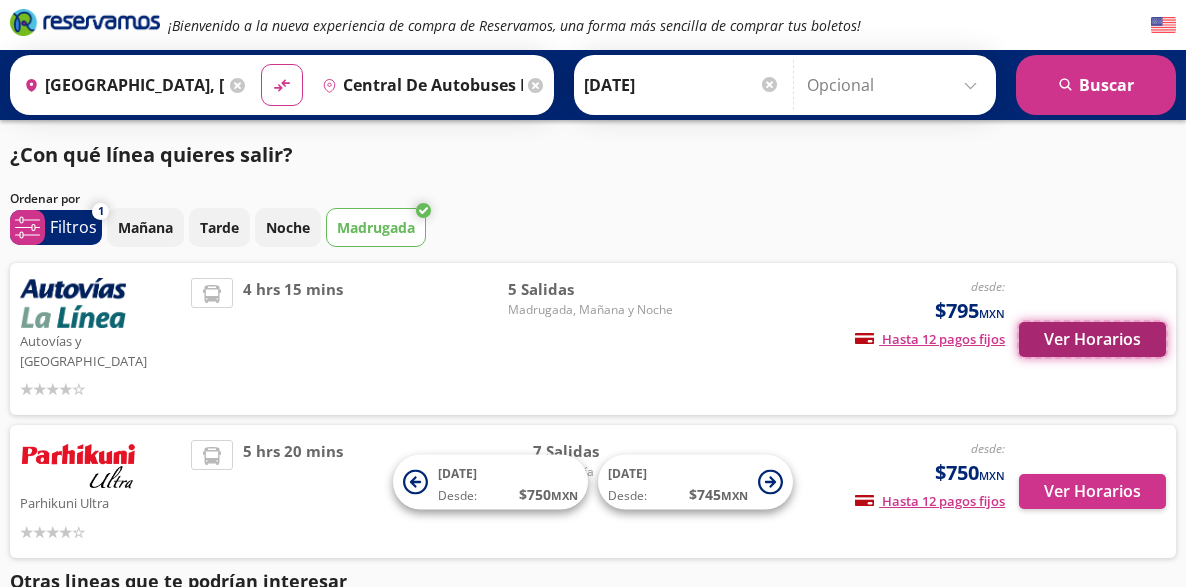 click on "Ver Horarios" at bounding box center [1092, 339] 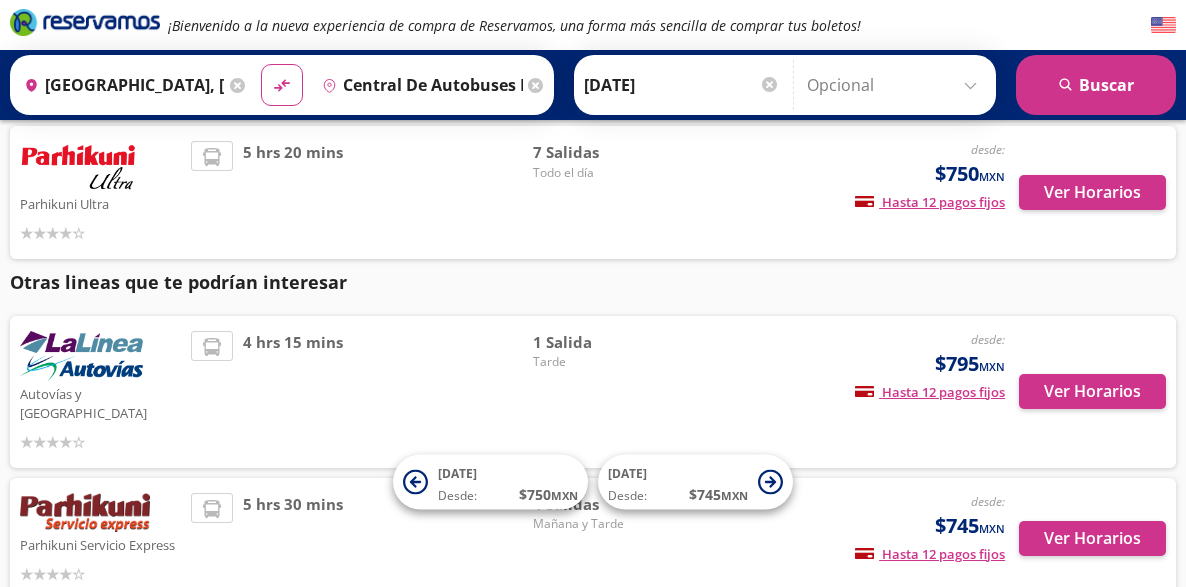 scroll, scrollTop: 300, scrollLeft: 0, axis: vertical 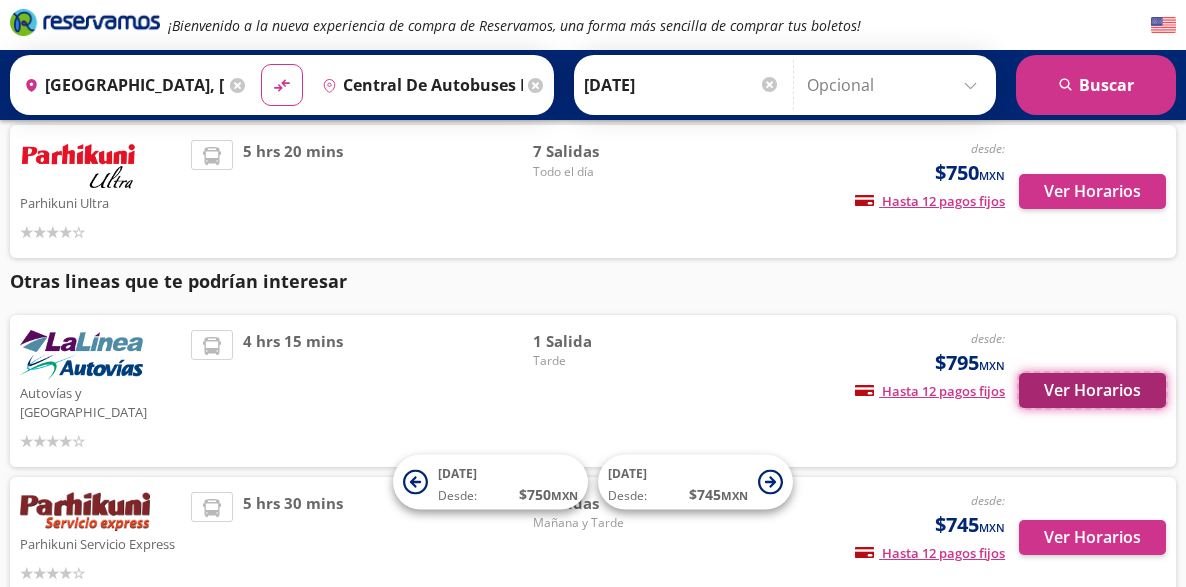 click on "Ver Horarios" at bounding box center (1092, 390) 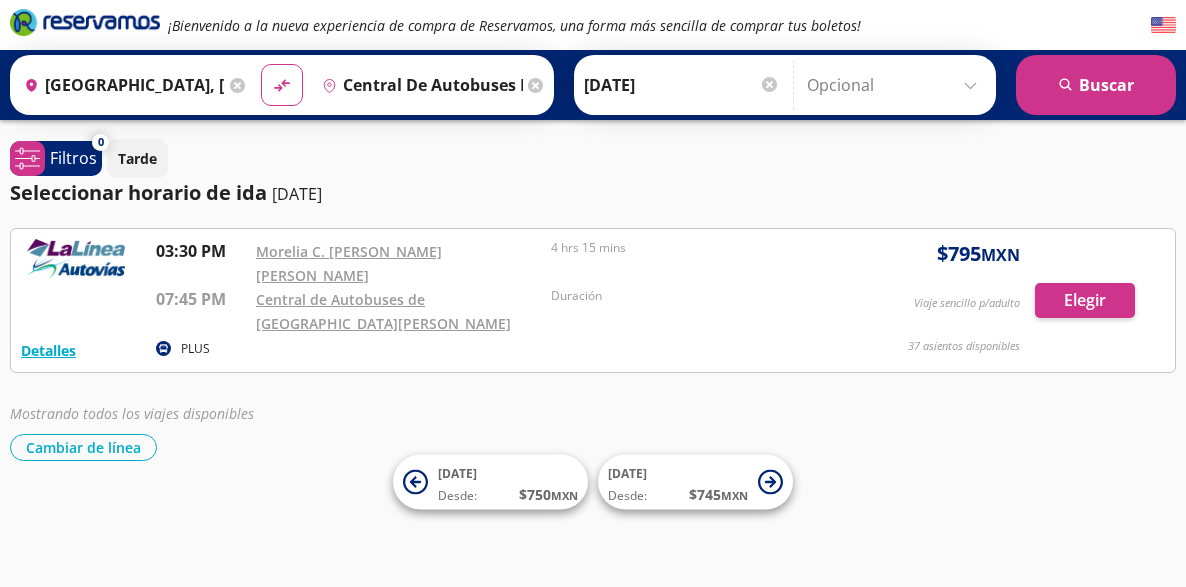 scroll, scrollTop: 0, scrollLeft: 0, axis: both 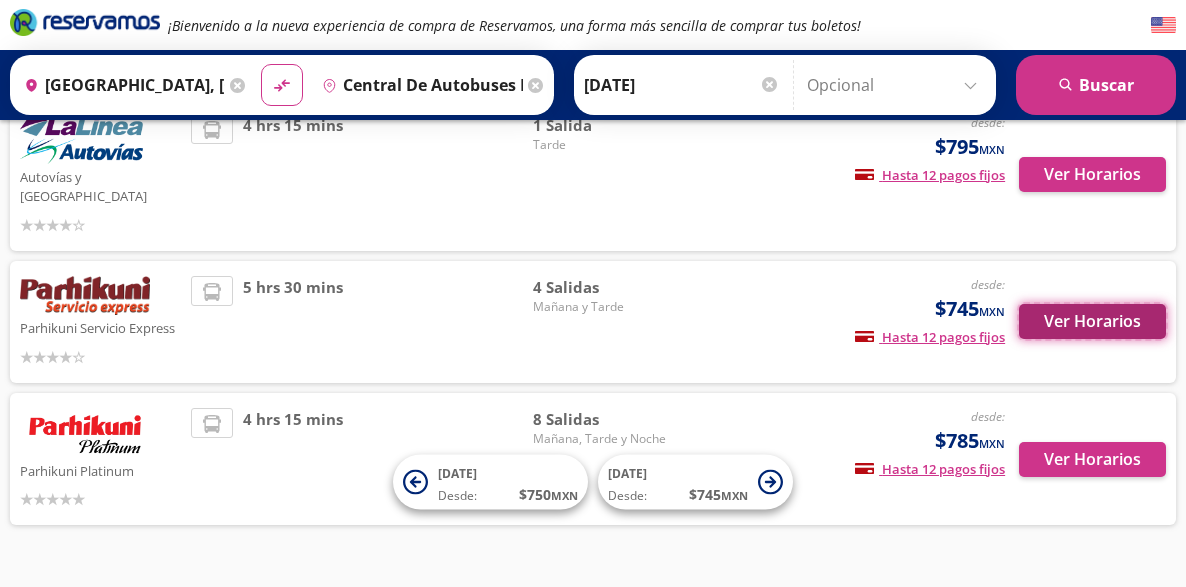 click on "Ver Horarios" at bounding box center [1092, 321] 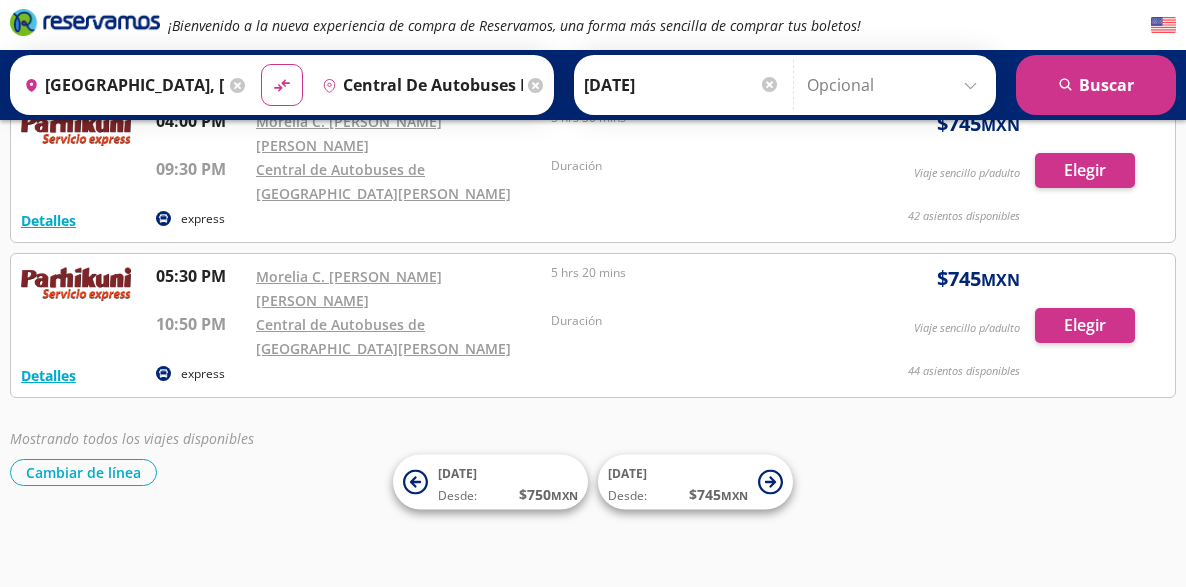 scroll, scrollTop: 0, scrollLeft: 0, axis: both 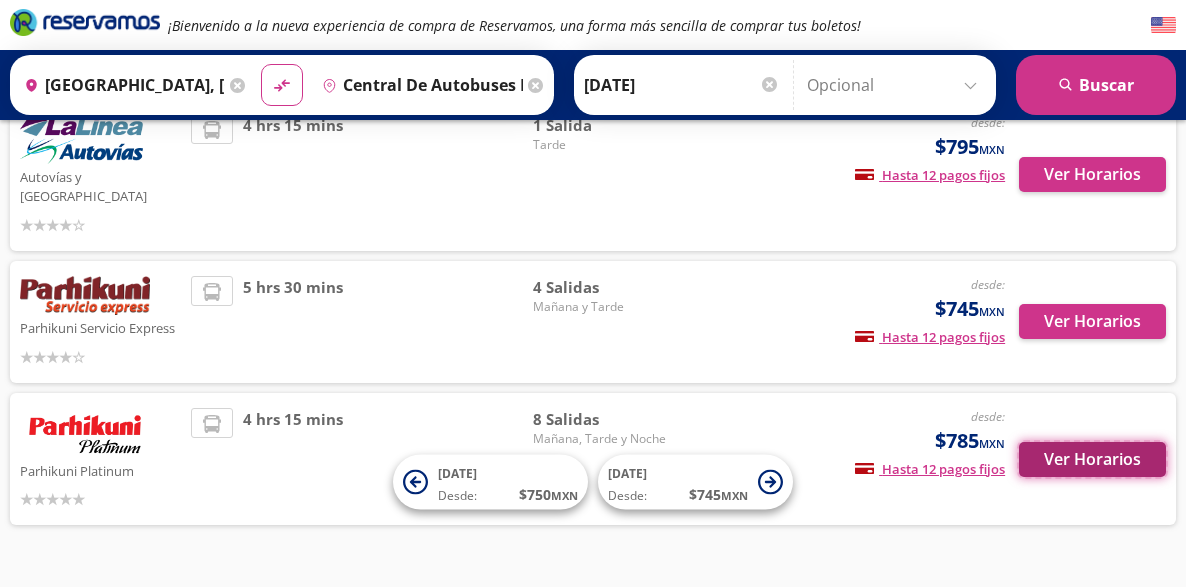 click on "Ver Horarios" at bounding box center (1092, 459) 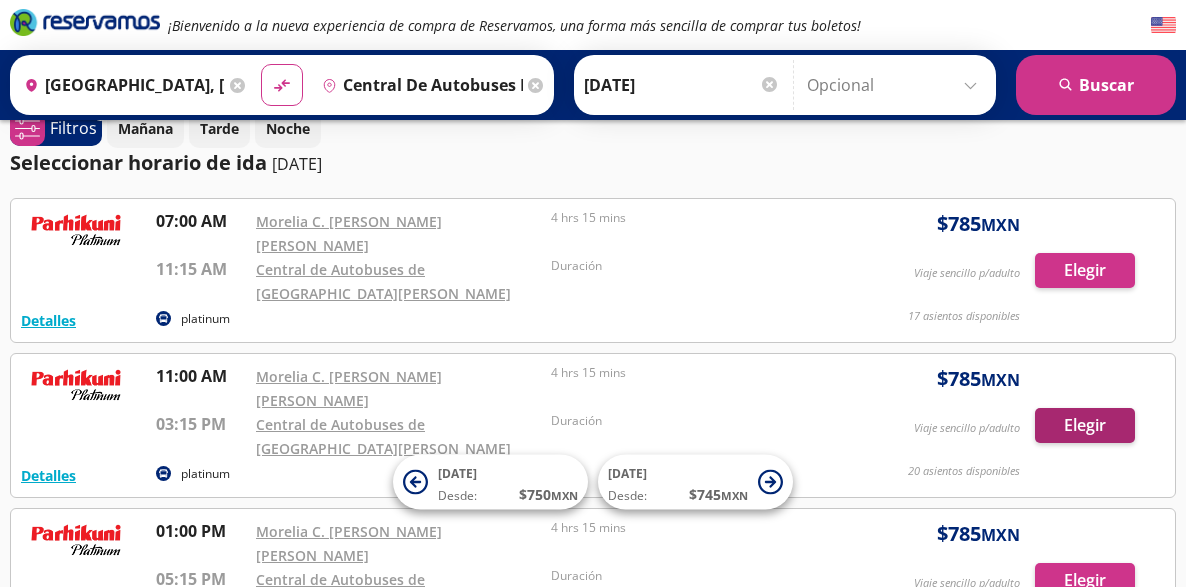 scroll, scrollTop: 0, scrollLeft: 0, axis: both 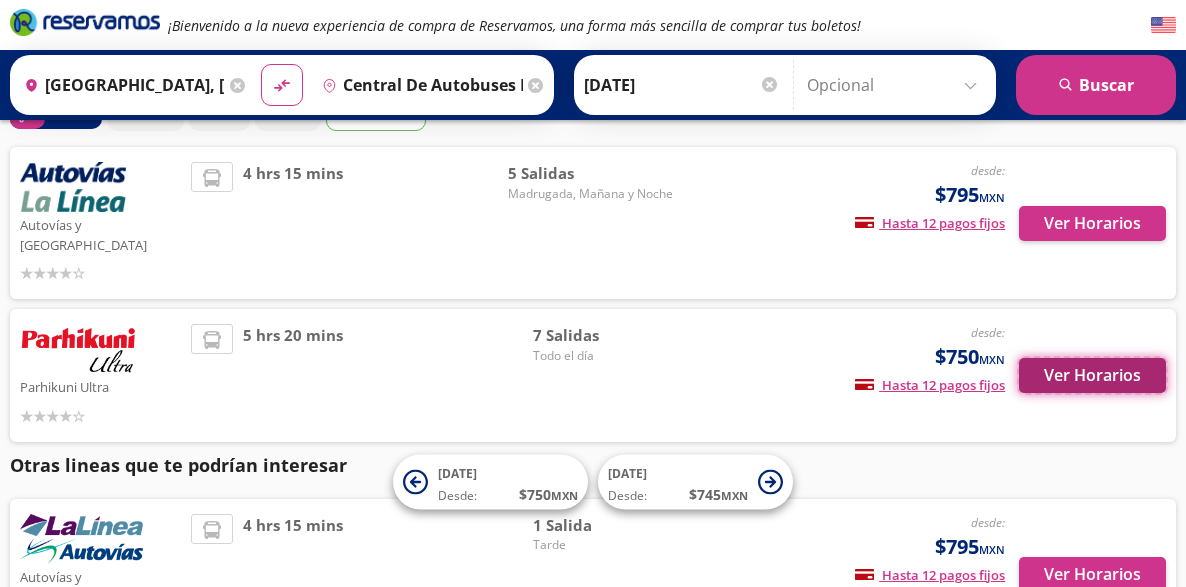 click on "Ver Horarios" at bounding box center (1092, 375) 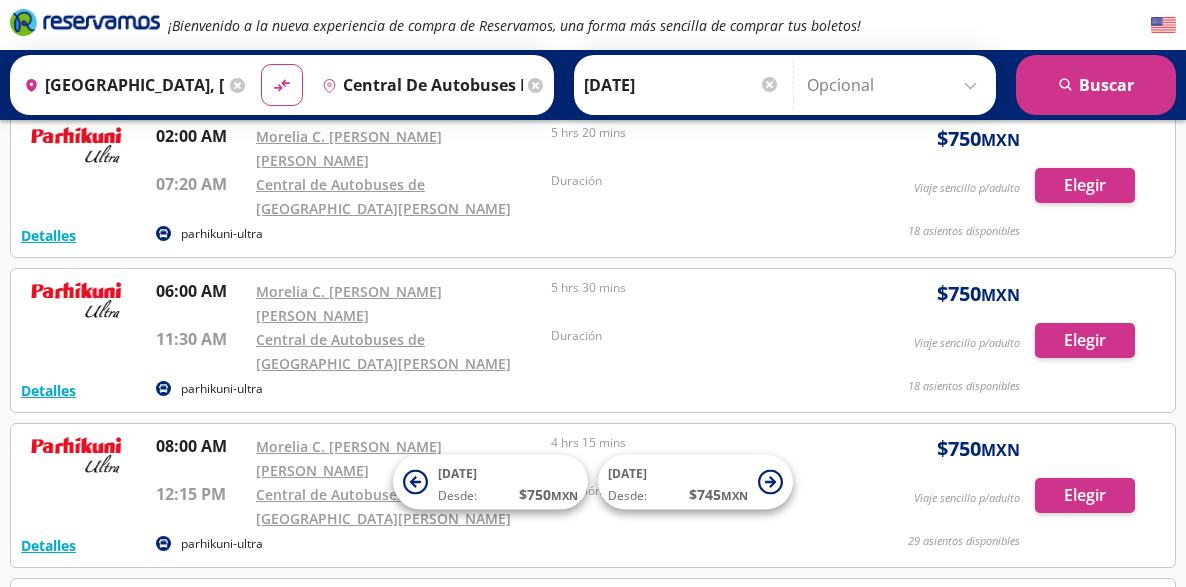 scroll, scrollTop: 0, scrollLeft: 0, axis: both 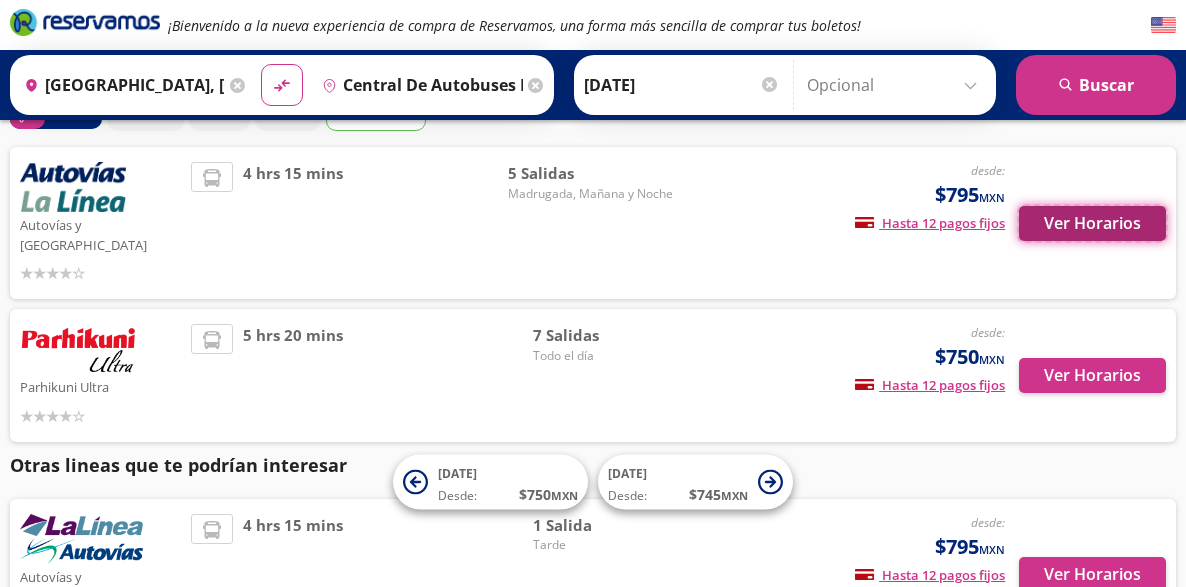 click on "Ver Horarios" at bounding box center (1092, 223) 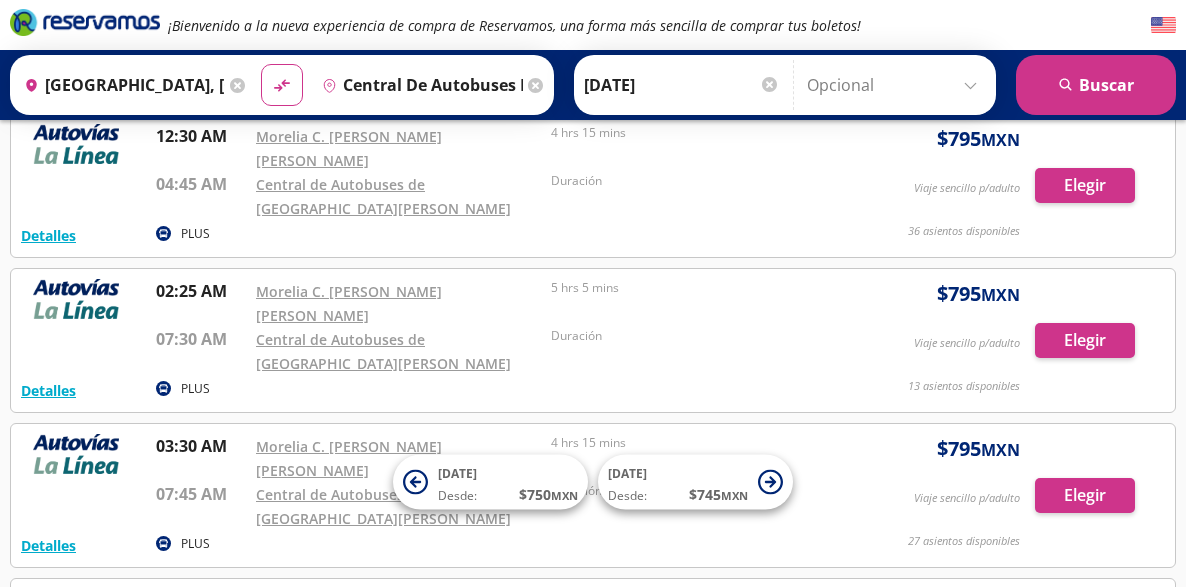 scroll, scrollTop: 0, scrollLeft: 0, axis: both 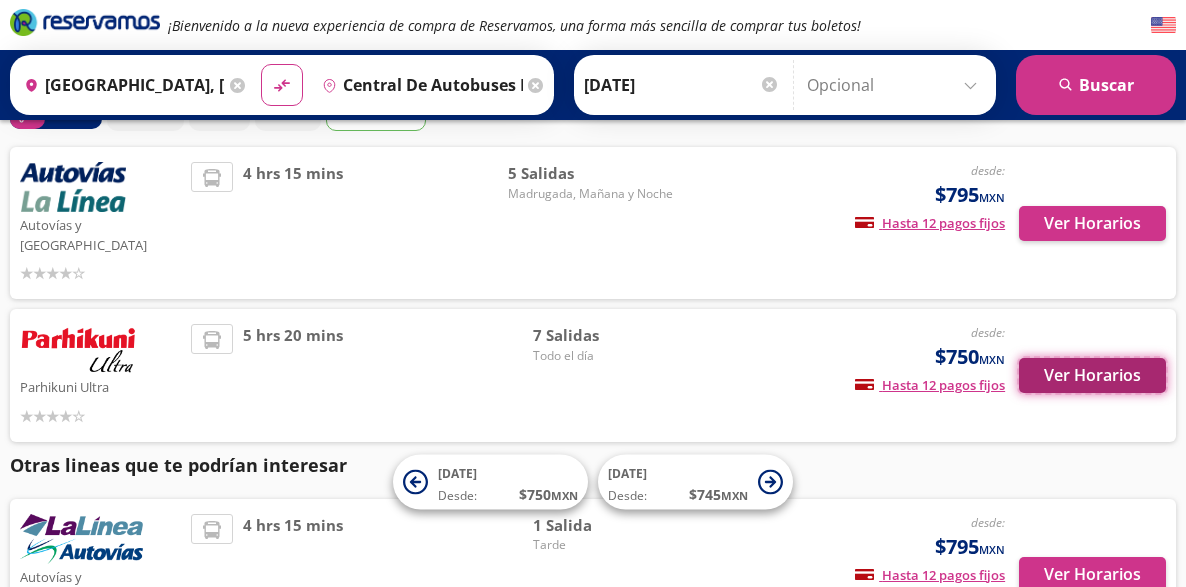 click on "Ver Horarios" at bounding box center (1092, 375) 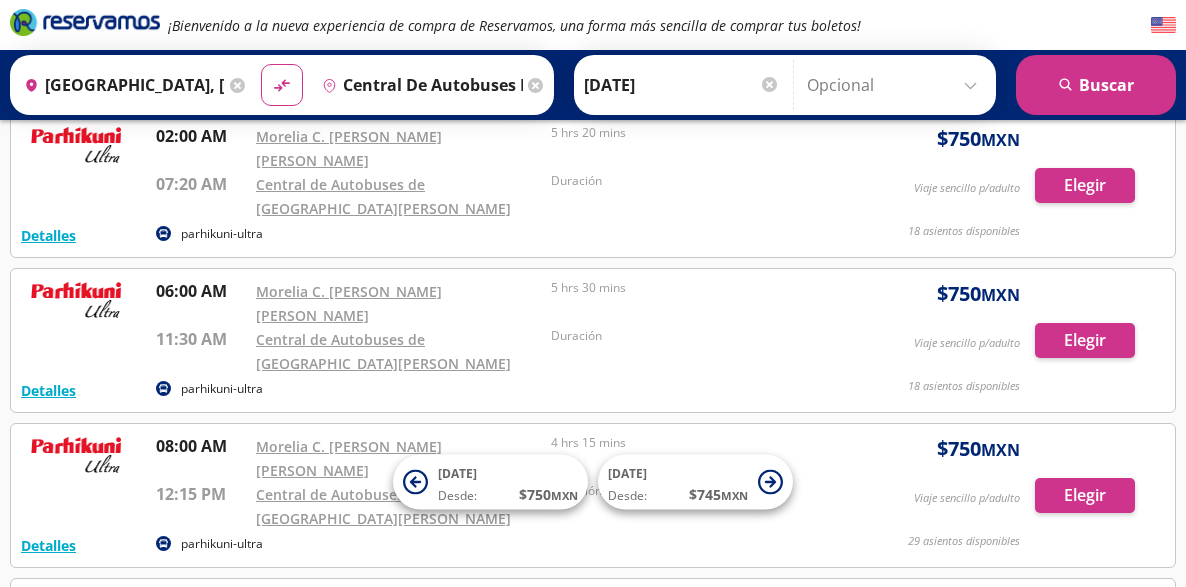 scroll, scrollTop: 0, scrollLeft: 0, axis: both 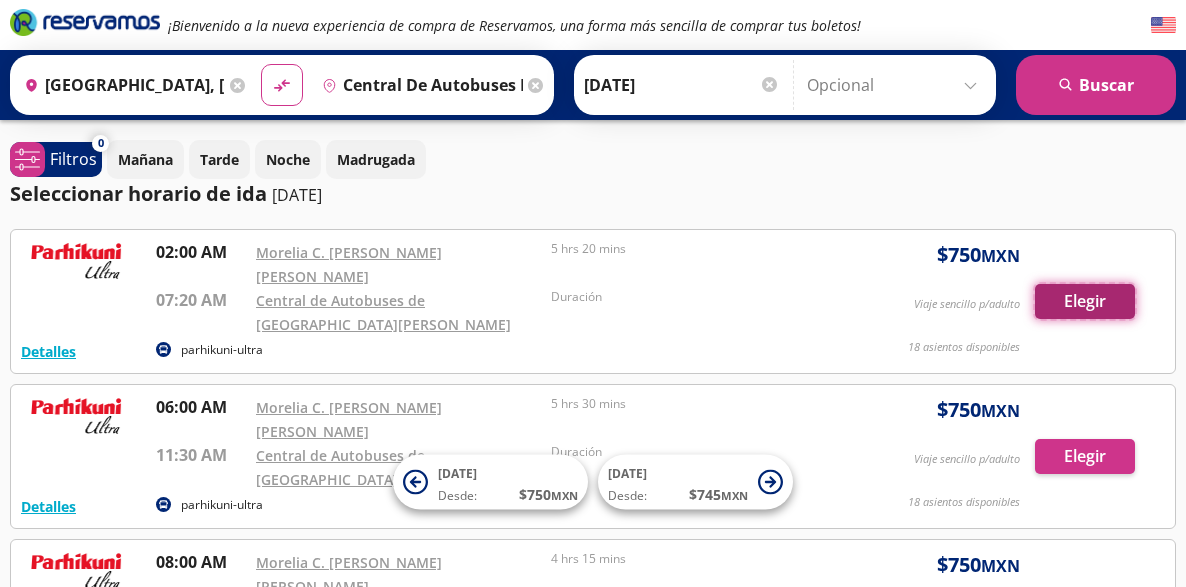 click on "Elegir" at bounding box center [1085, 301] 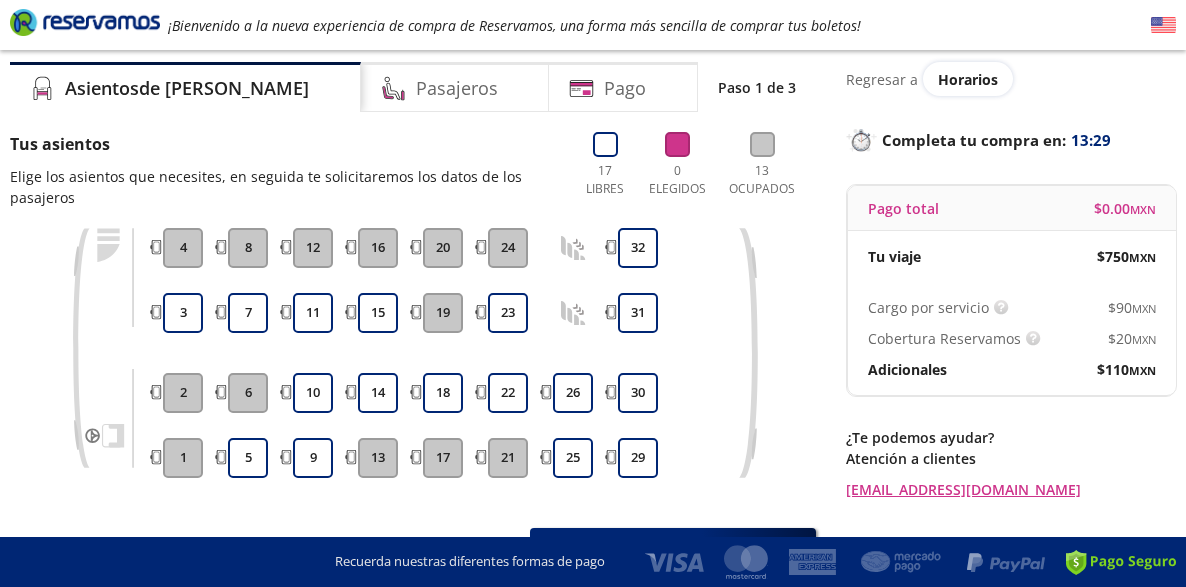 scroll, scrollTop: 100, scrollLeft: 0, axis: vertical 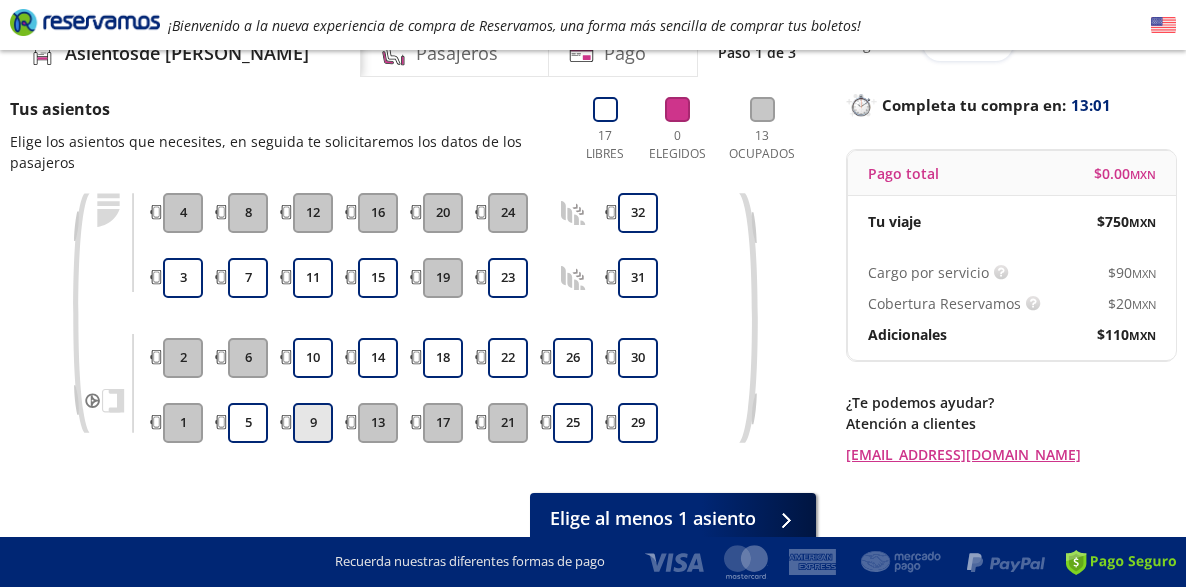 click on "9" at bounding box center (313, 423) 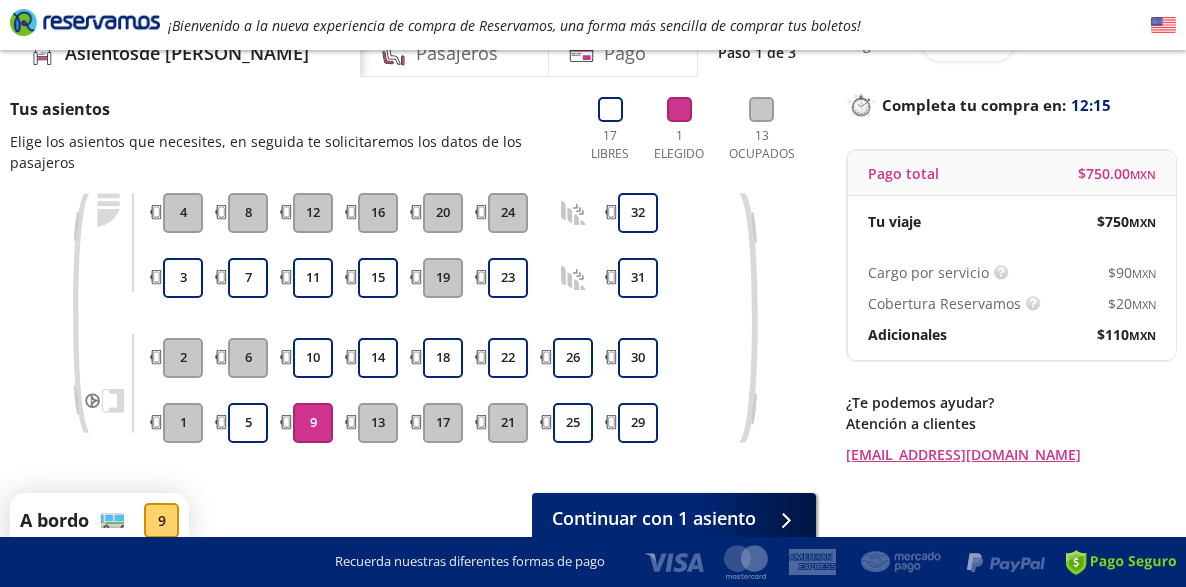 scroll, scrollTop: 202, scrollLeft: 0, axis: vertical 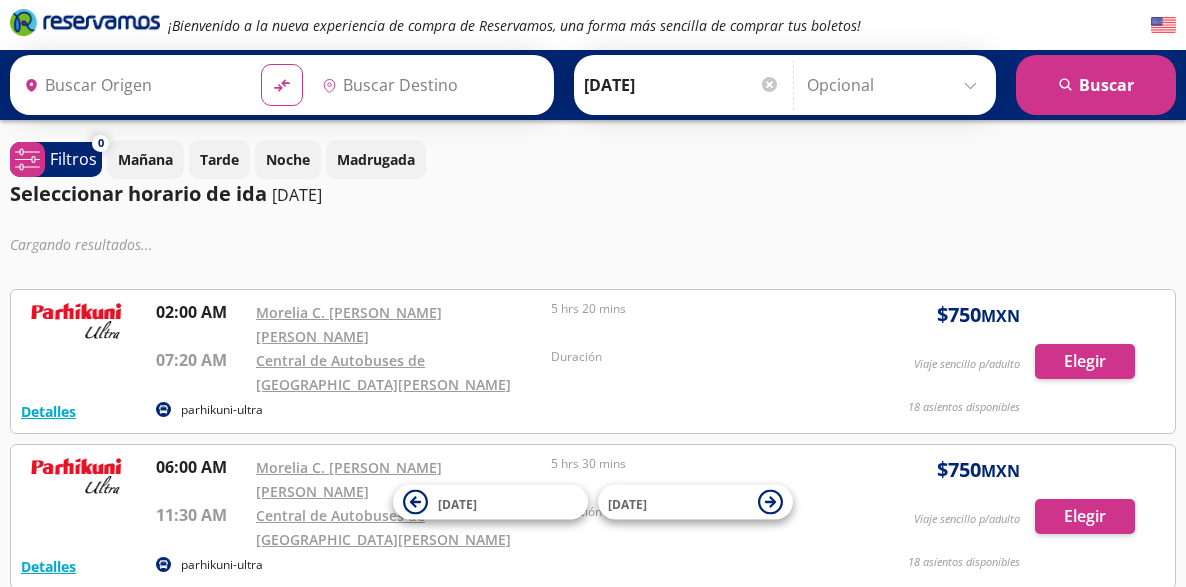 type on "[GEOGRAPHIC_DATA], [GEOGRAPHIC_DATA]" 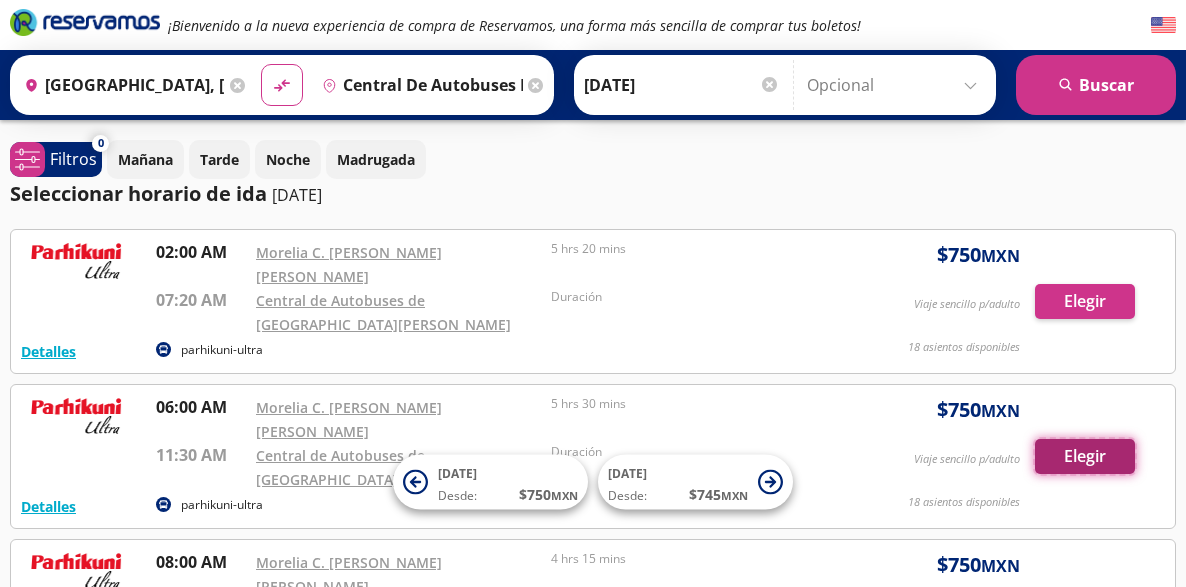 click on "Elegir" at bounding box center (1085, 456) 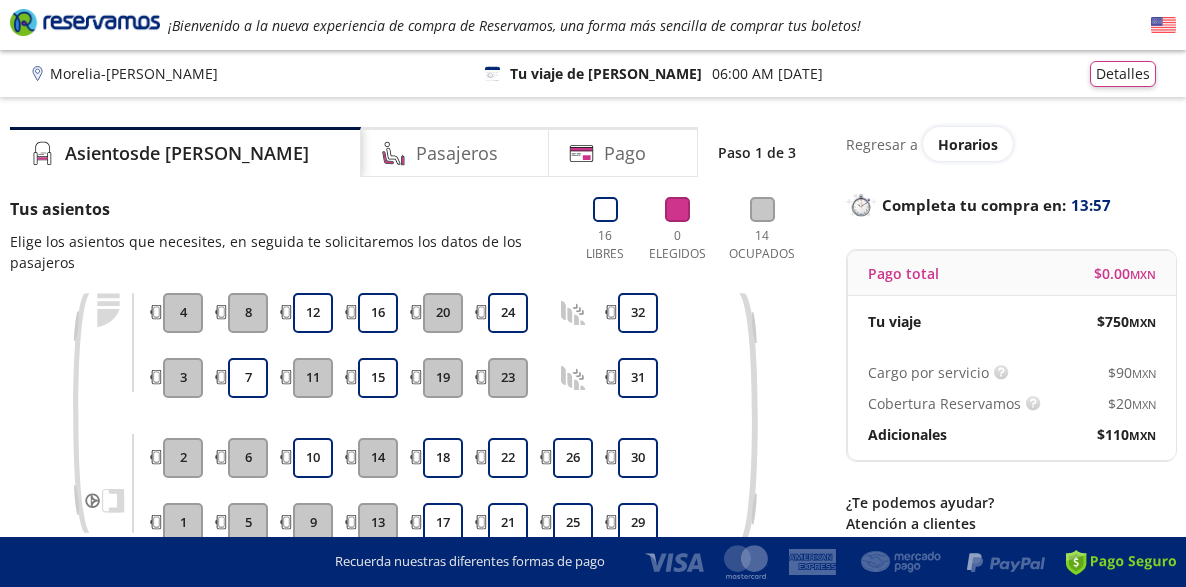 scroll, scrollTop: 100, scrollLeft: 0, axis: vertical 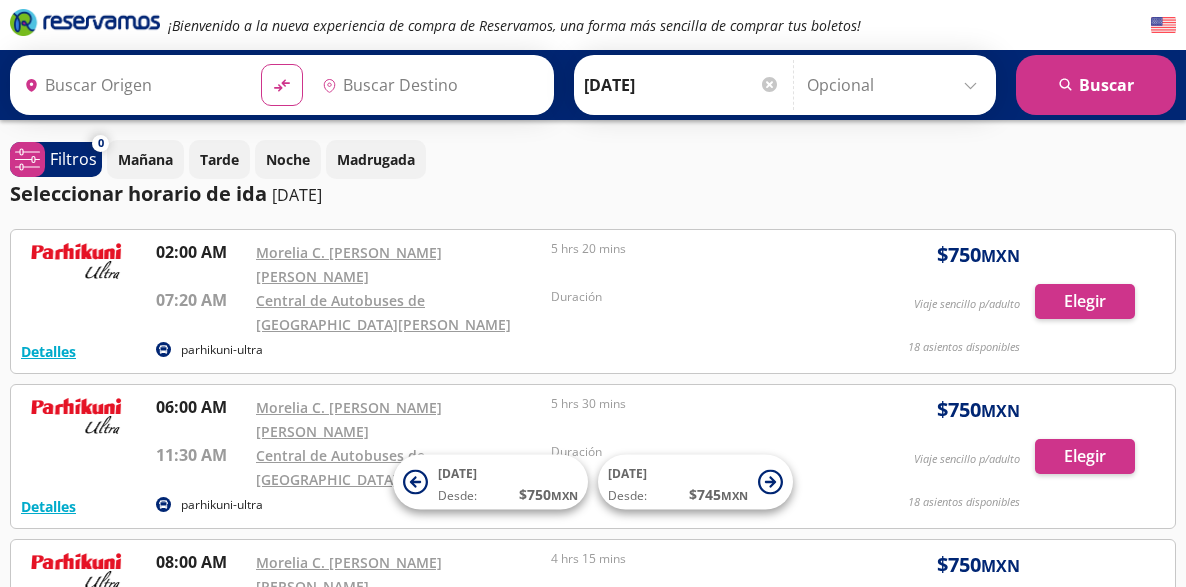 type on "[GEOGRAPHIC_DATA], [GEOGRAPHIC_DATA]" 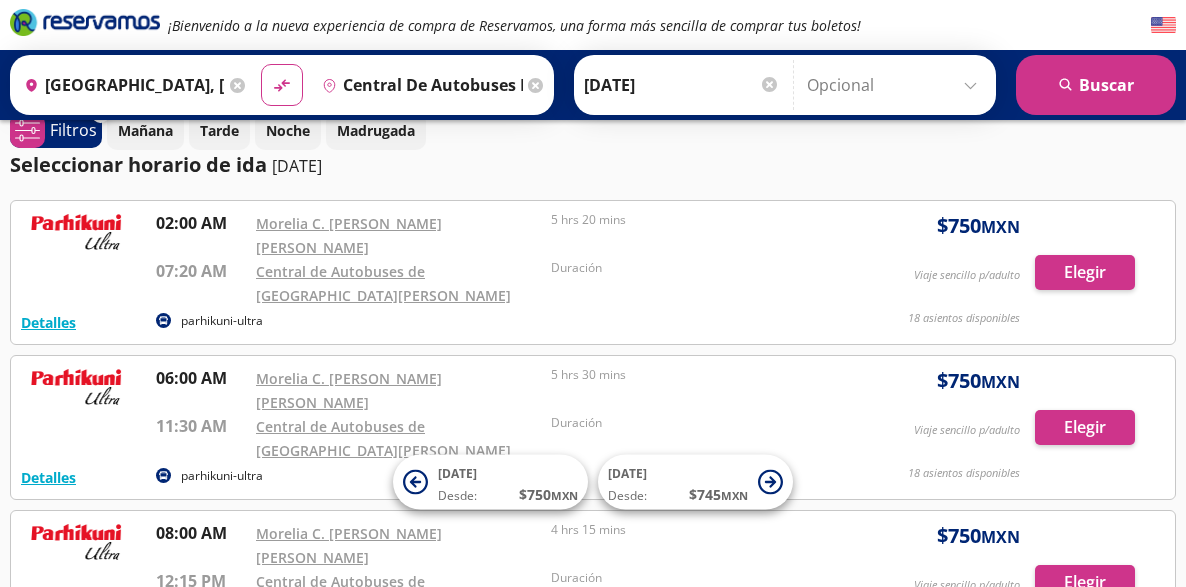 scroll, scrollTop: 0, scrollLeft: 0, axis: both 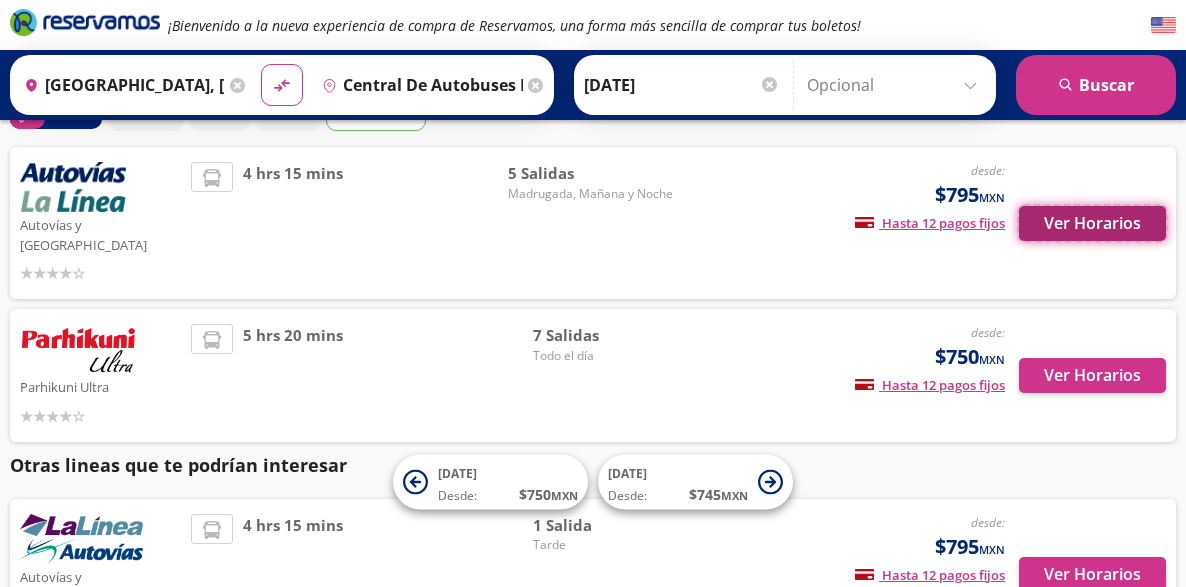 click on "Ver Horarios" at bounding box center (1092, 223) 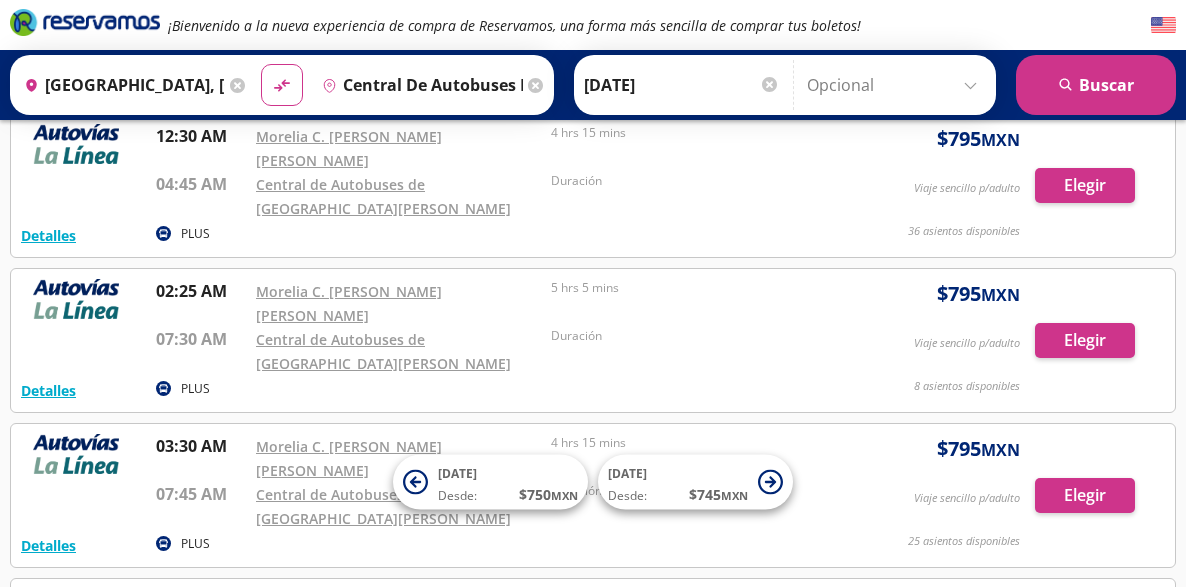 scroll, scrollTop: 0, scrollLeft: 0, axis: both 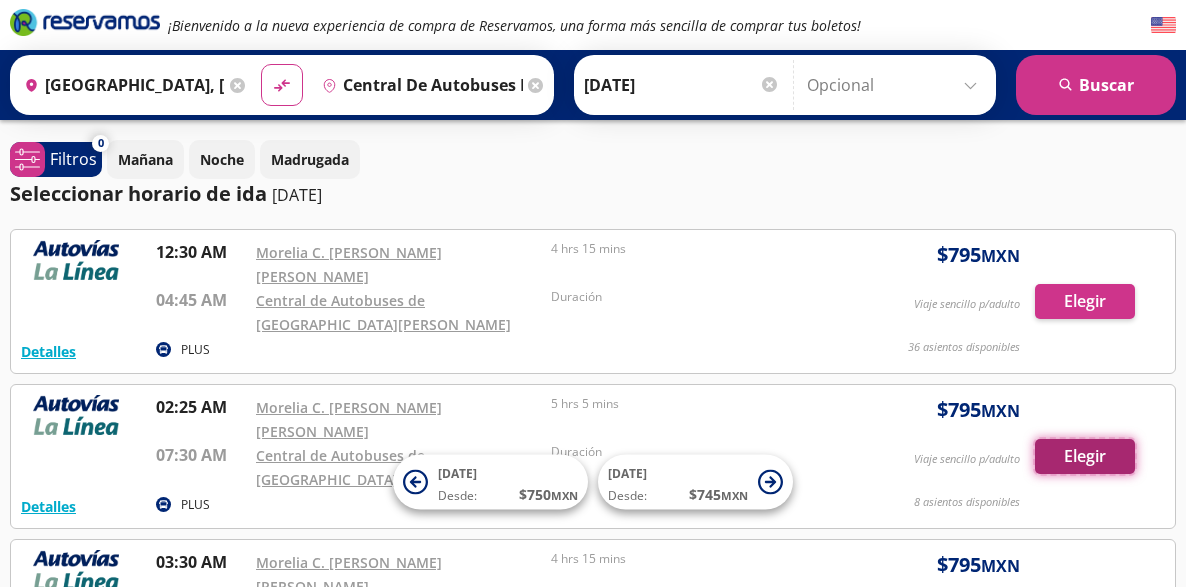 click on "Elegir" at bounding box center (1085, 456) 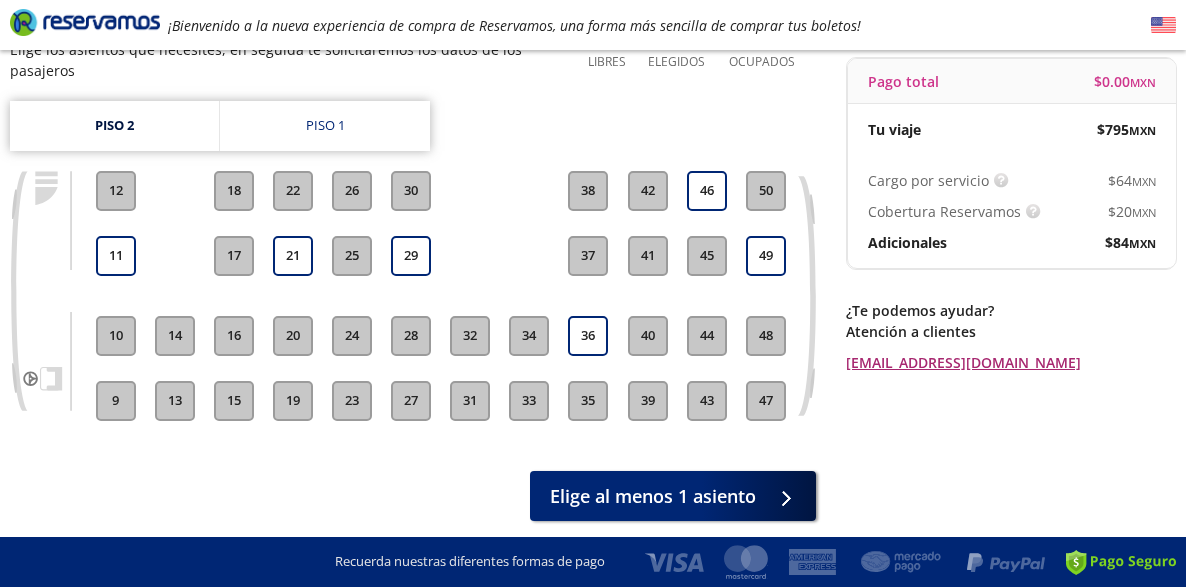 scroll, scrollTop: 200, scrollLeft: 0, axis: vertical 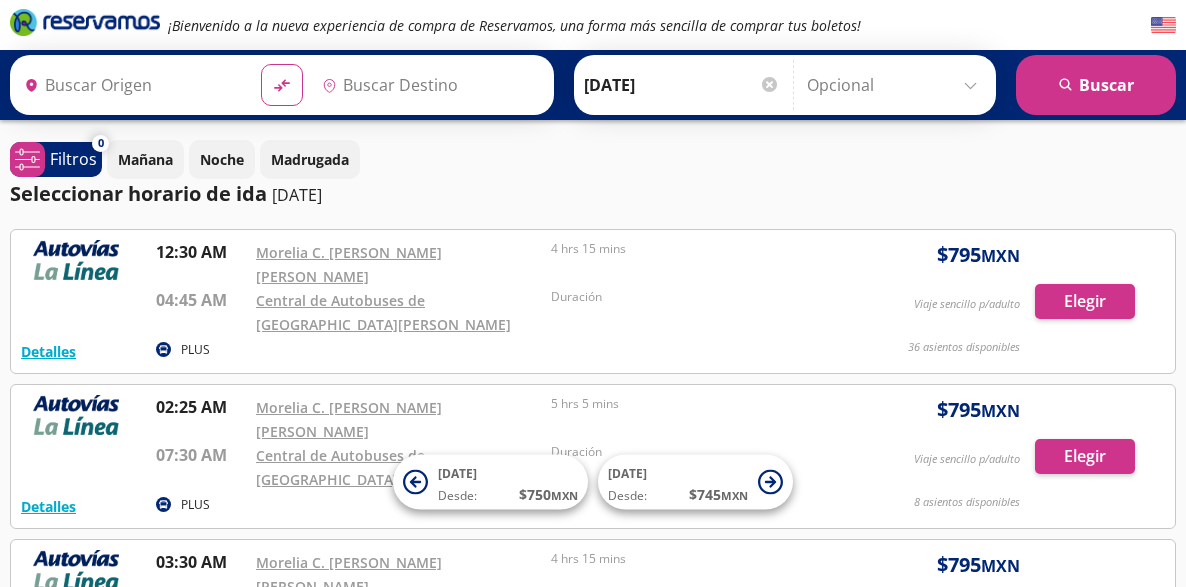 type on "[GEOGRAPHIC_DATA], [GEOGRAPHIC_DATA]" 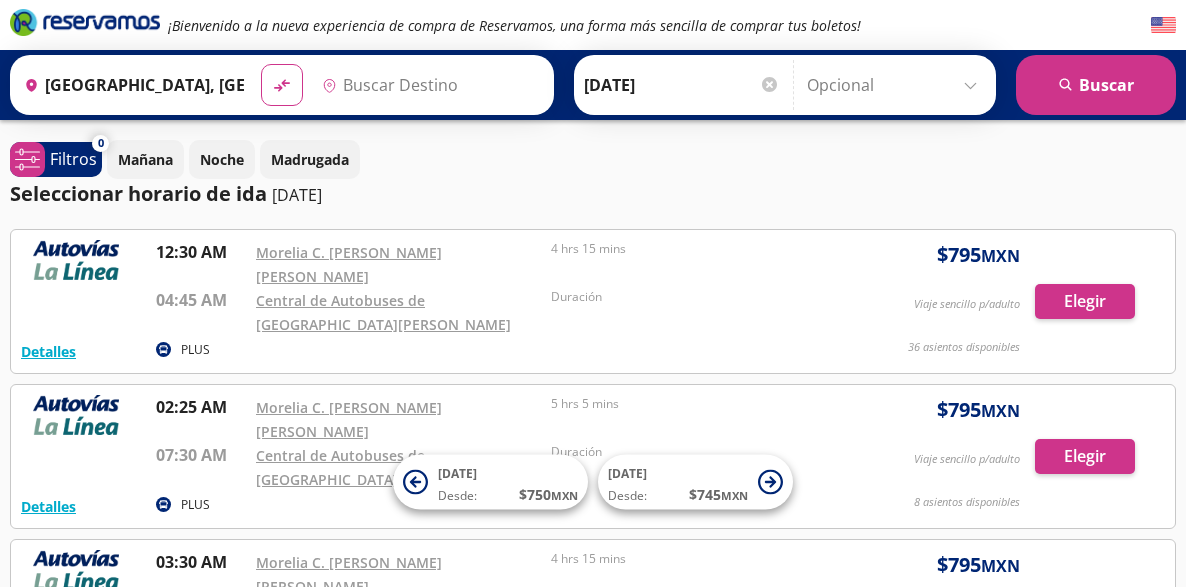 type on "Central de Autobuses de [GEOGRAPHIC_DATA][PERSON_NAME], [GEOGRAPHIC_DATA]" 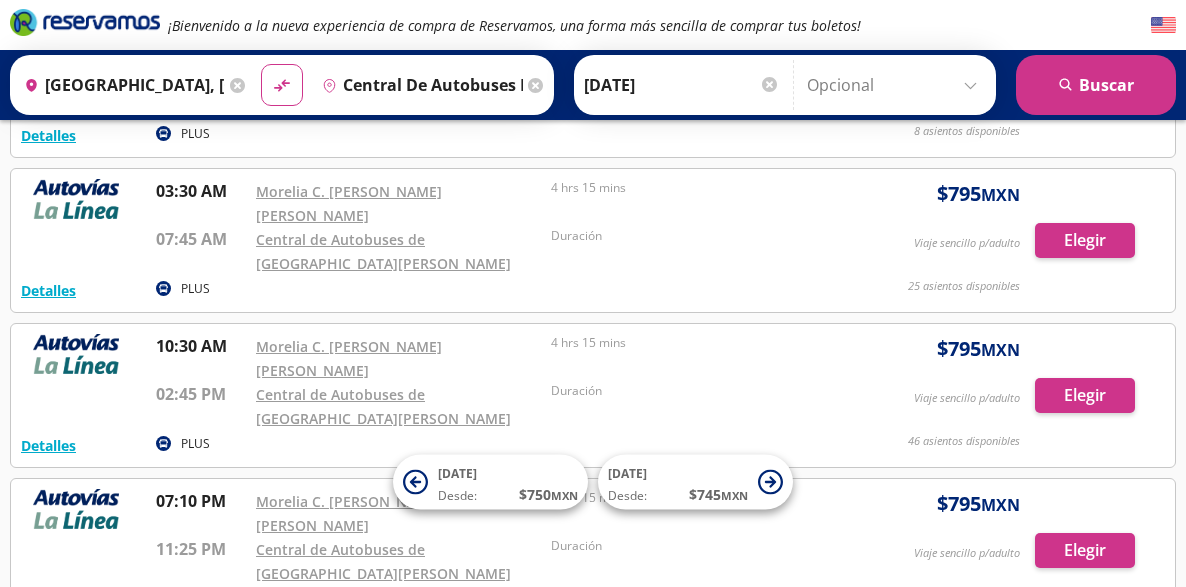 scroll, scrollTop: 400, scrollLeft: 0, axis: vertical 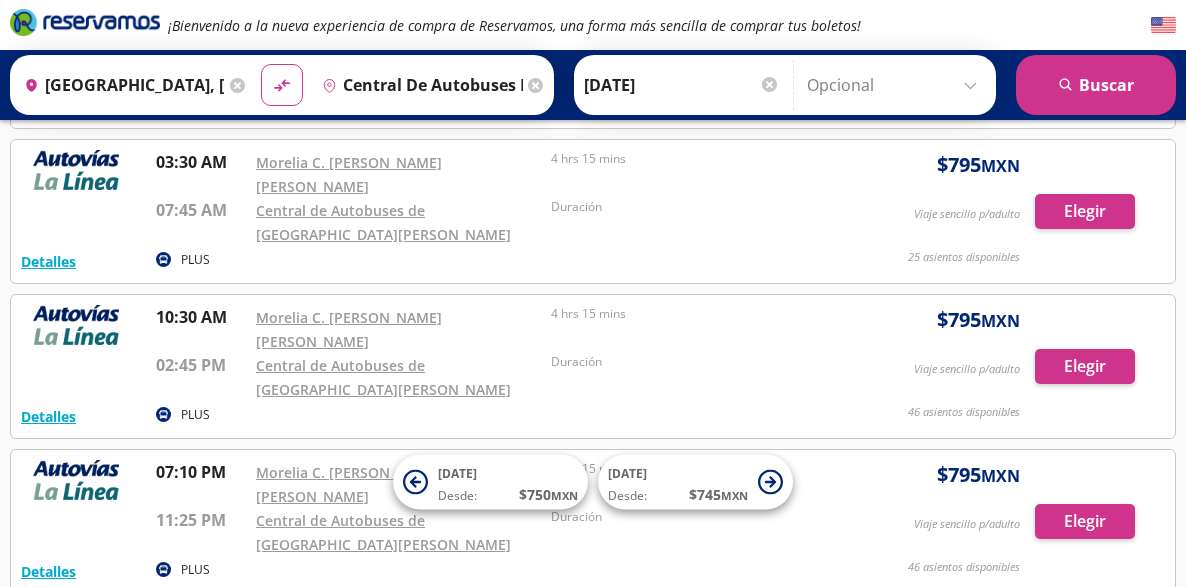 click on "Cambiar de línea" at bounding box center [83, 668] 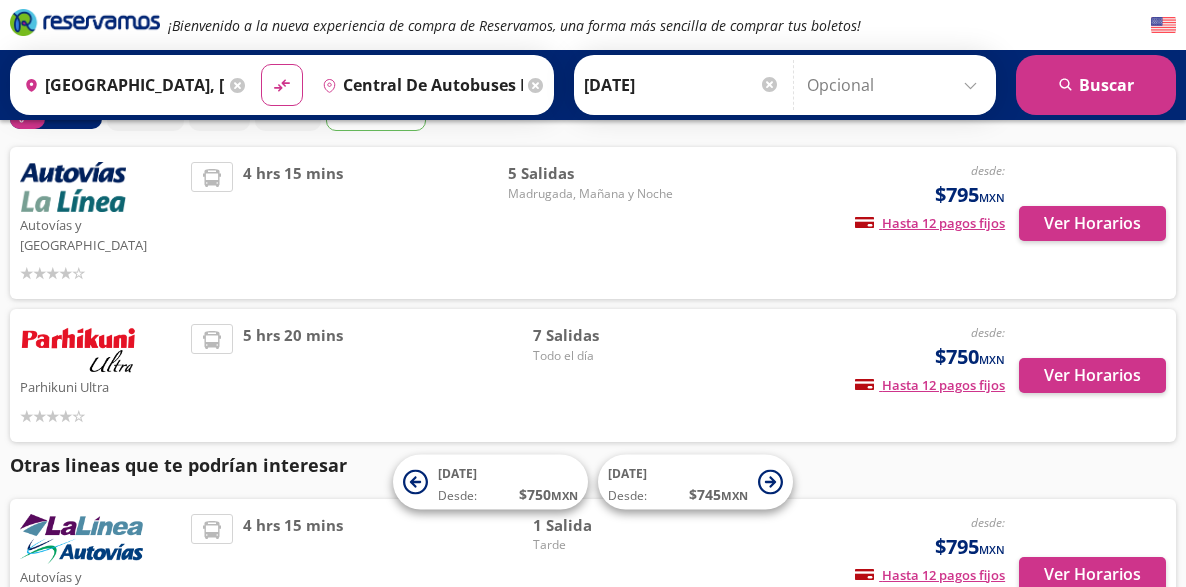 scroll, scrollTop: 16, scrollLeft: 0, axis: vertical 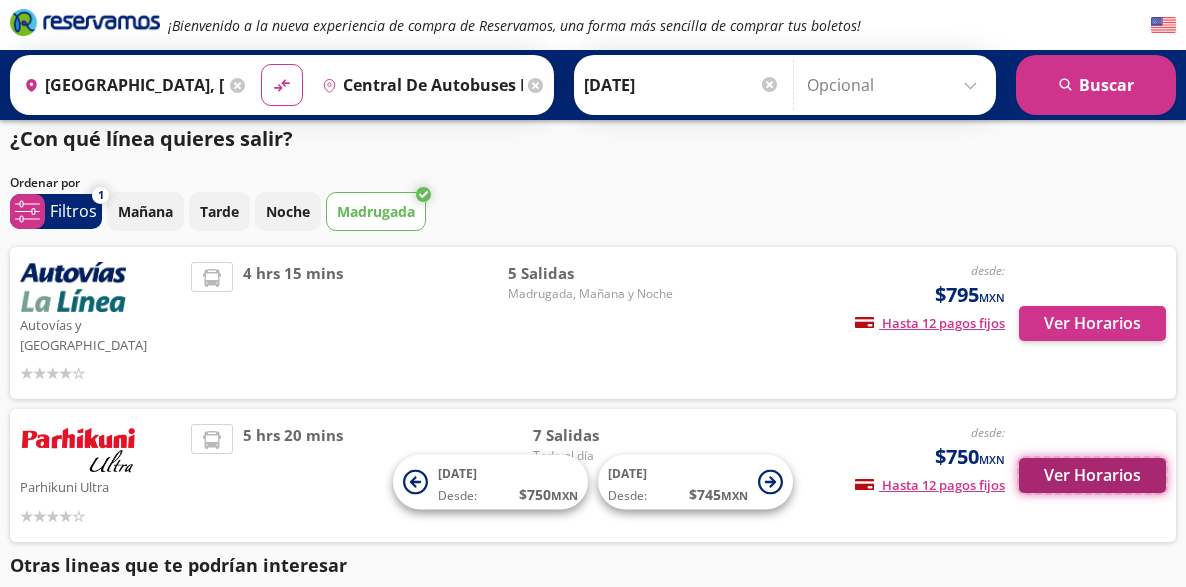 click on "Ver Horarios" at bounding box center [1092, 475] 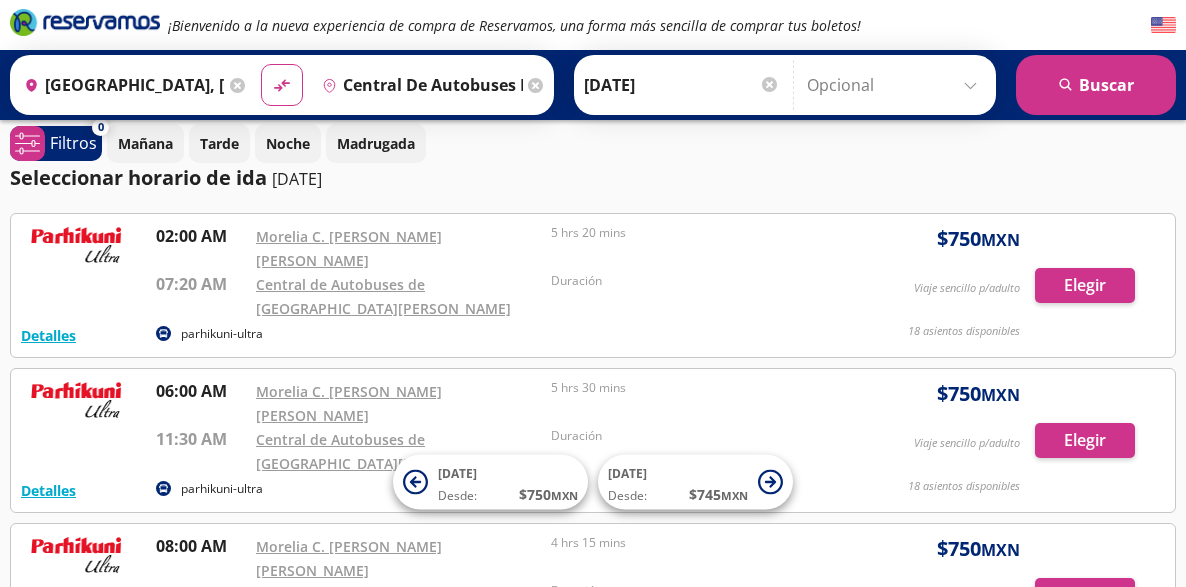 scroll, scrollTop: 0, scrollLeft: 0, axis: both 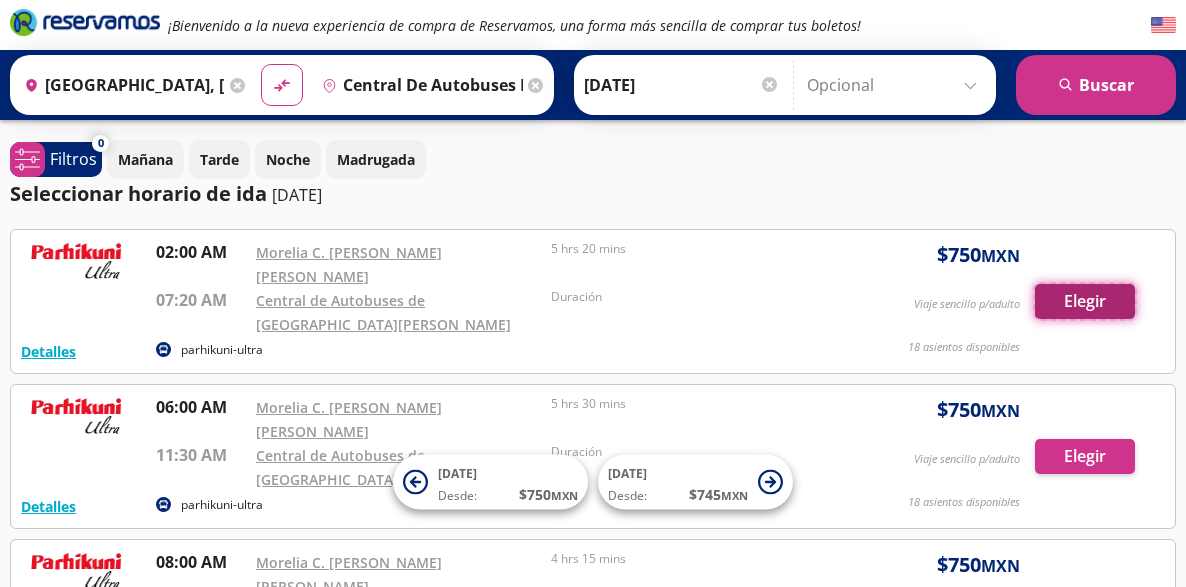 click on "Elegir" at bounding box center (1085, 301) 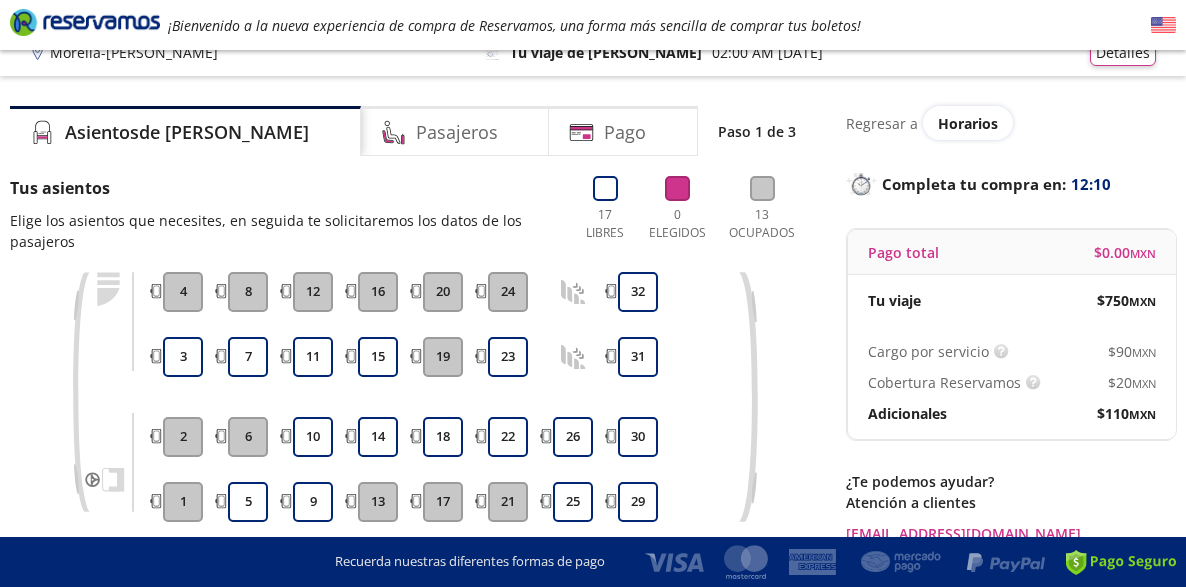 scroll, scrollTop: 0, scrollLeft: 0, axis: both 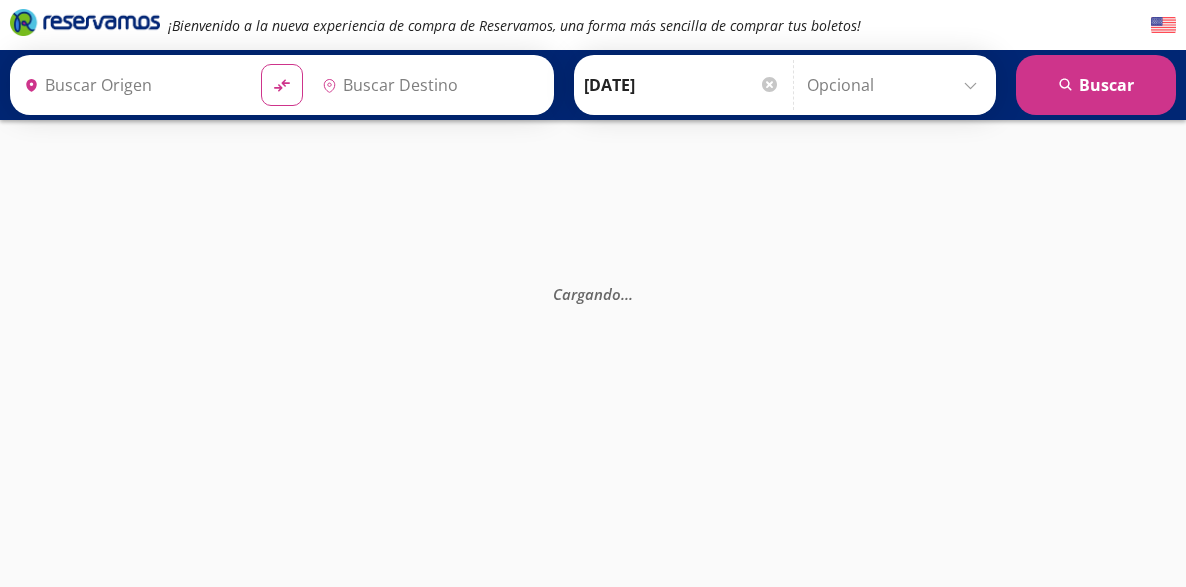 type on "Central de Autobuses de [GEOGRAPHIC_DATA][PERSON_NAME], [GEOGRAPHIC_DATA]" 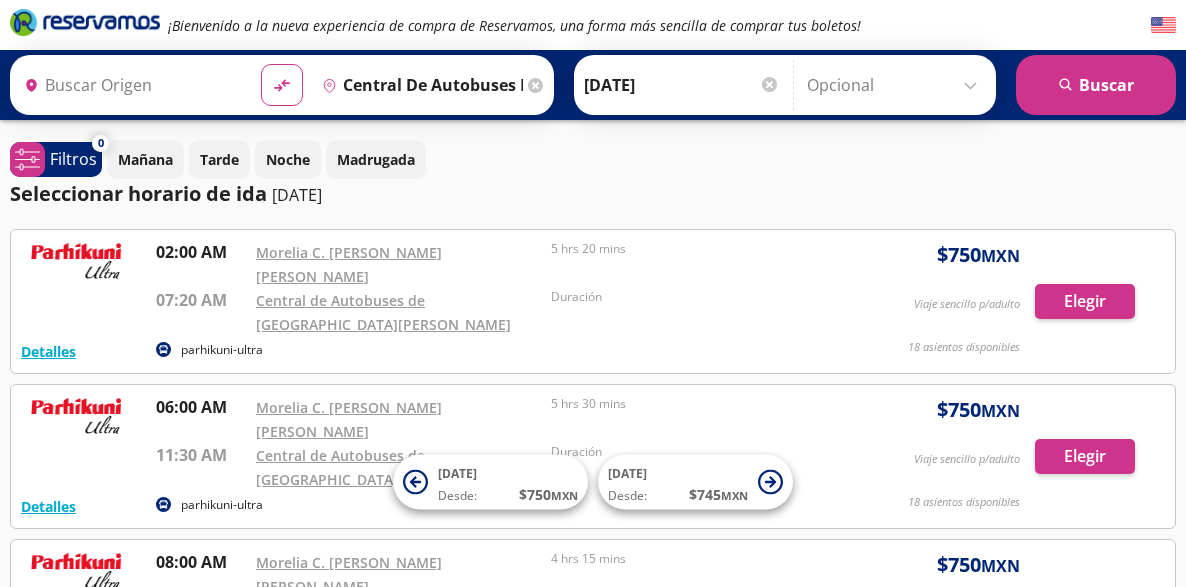 type on "[GEOGRAPHIC_DATA], [GEOGRAPHIC_DATA]" 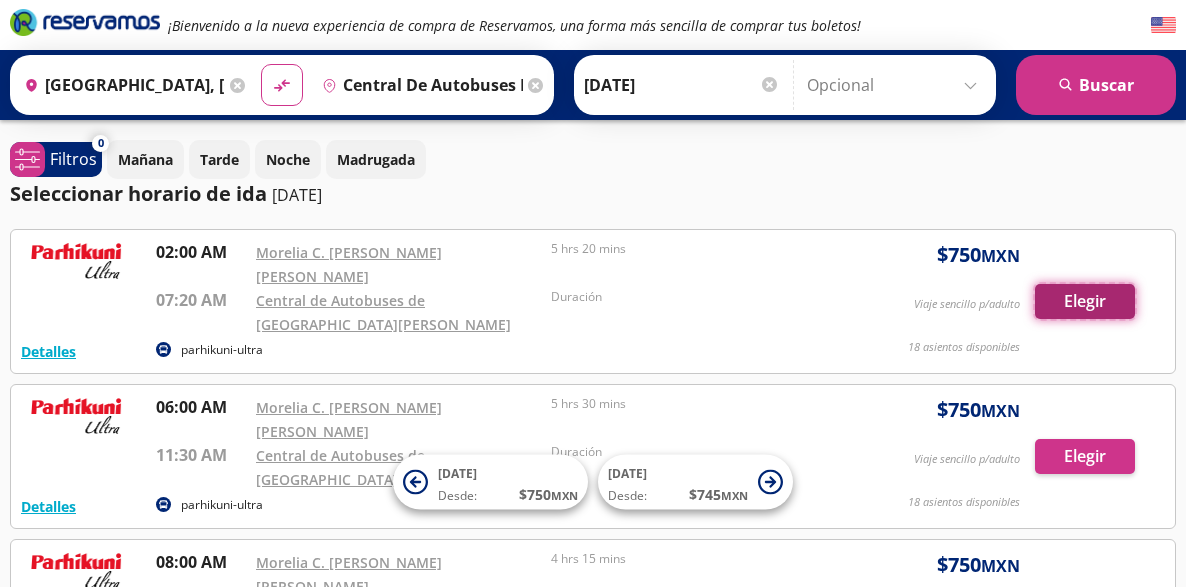 click on "Elegir" at bounding box center [1085, 301] 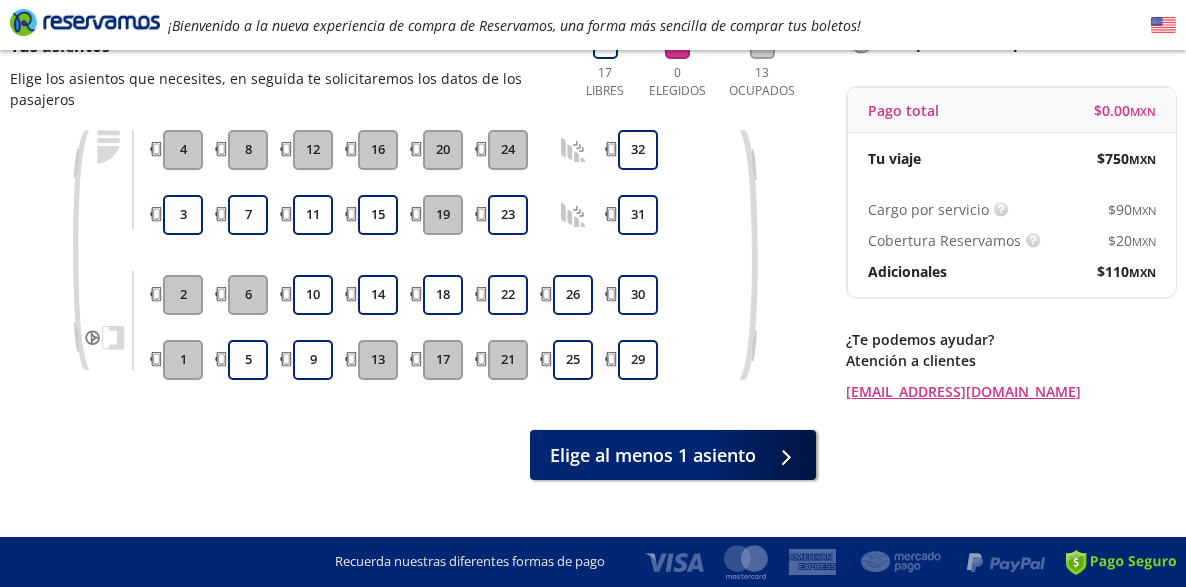 scroll, scrollTop: 197, scrollLeft: 0, axis: vertical 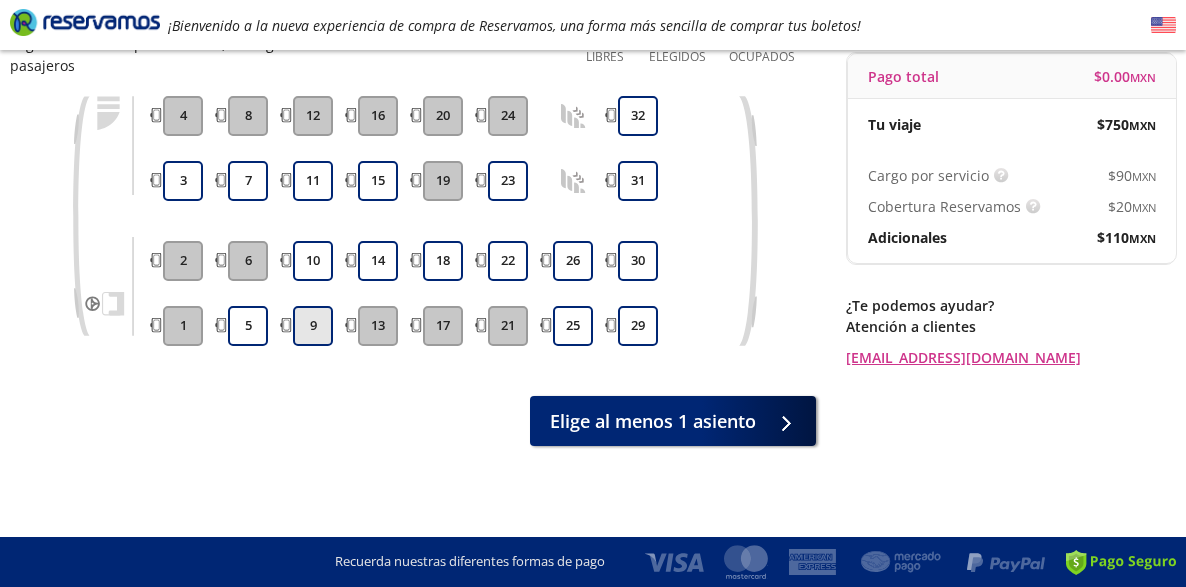 click on "9" at bounding box center [313, 326] 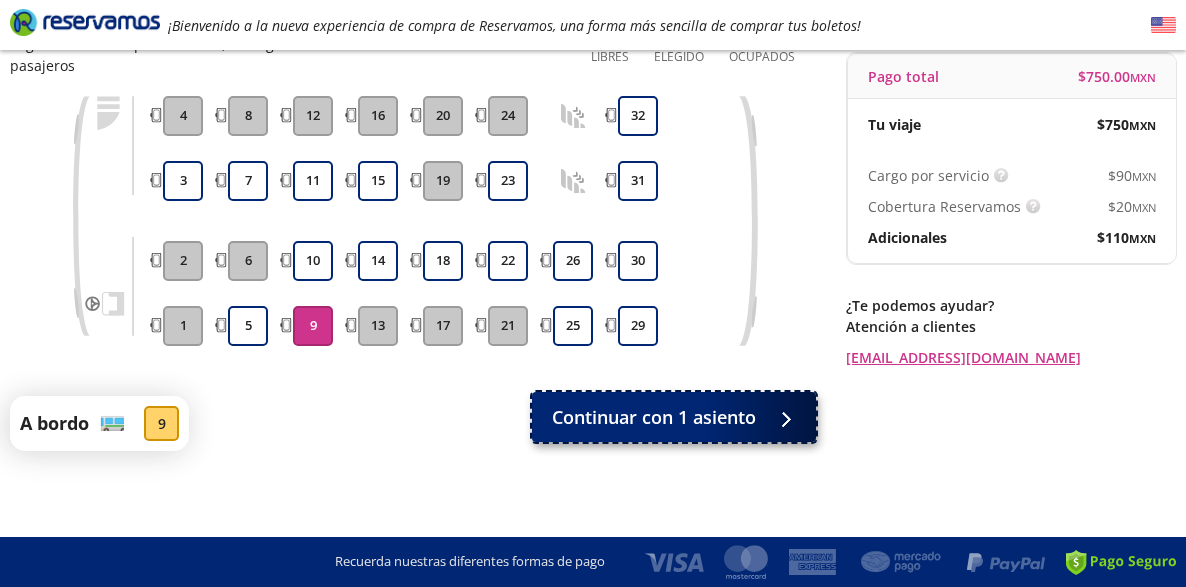 click on "Continuar con 1 asiento" at bounding box center [654, 417] 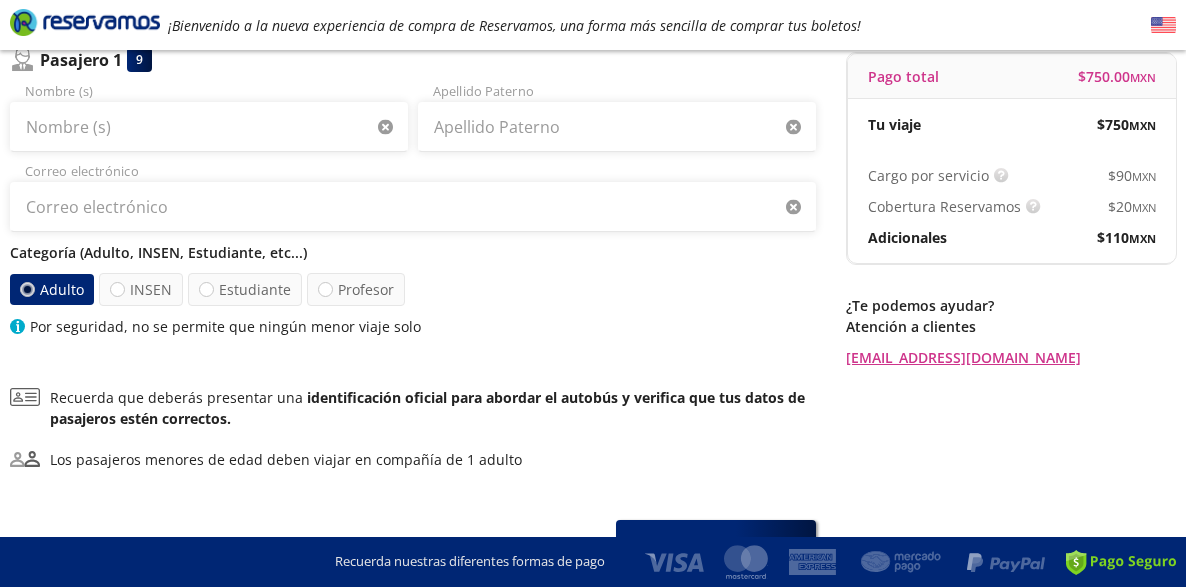 scroll, scrollTop: 0, scrollLeft: 0, axis: both 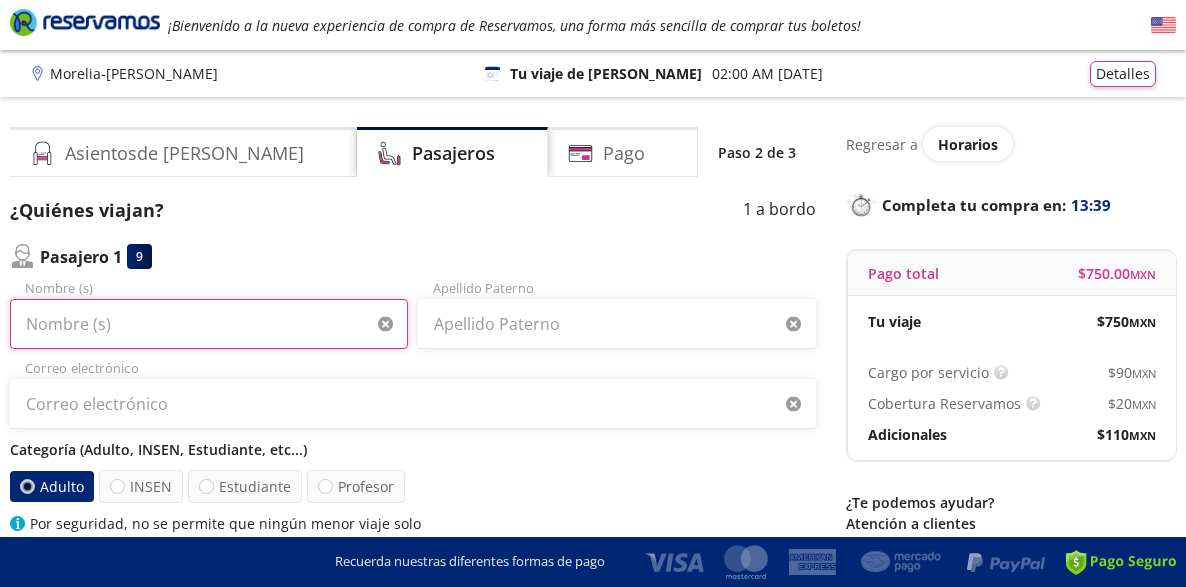 click on "Nombre (s)" at bounding box center (209, 324) 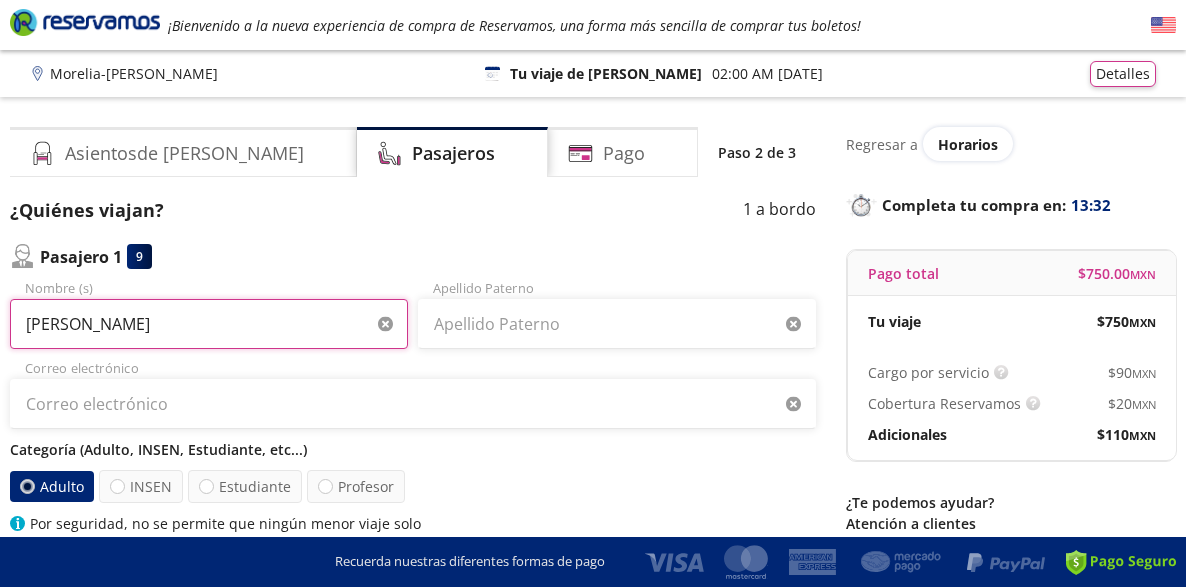 type on "[PERSON_NAME]" 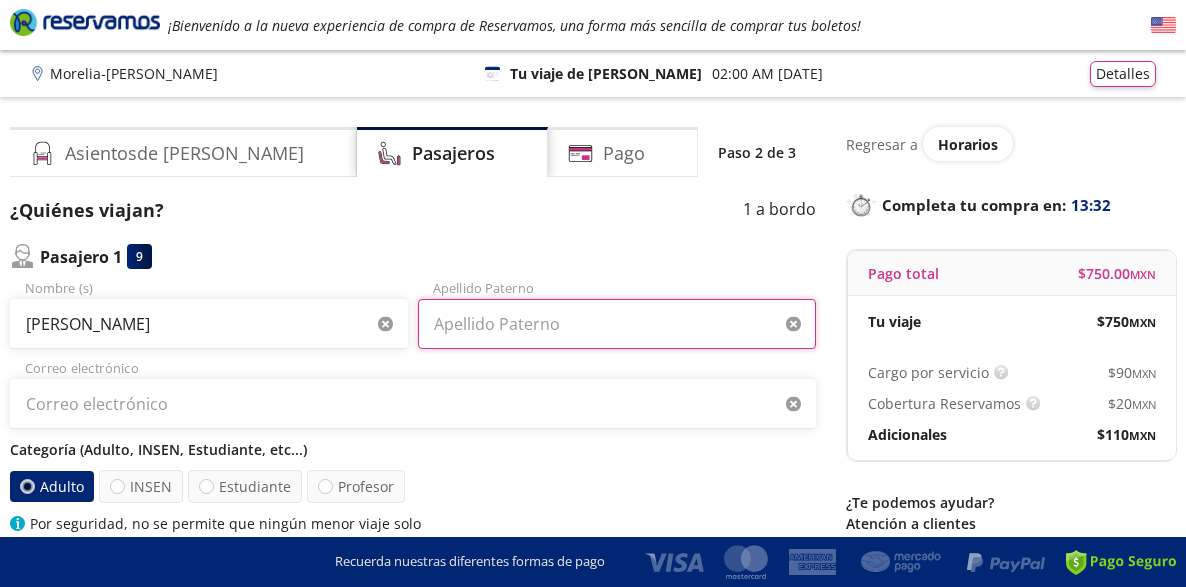 click on "Apellido Paterno" at bounding box center (617, 324) 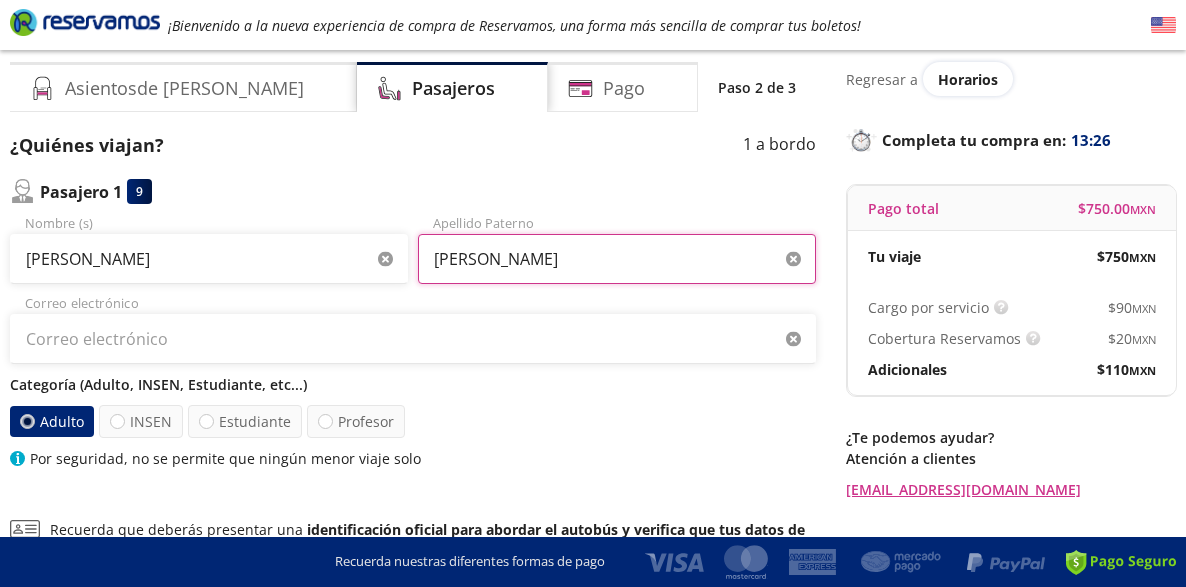 scroll, scrollTop: 100, scrollLeft: 0, axis: vertical 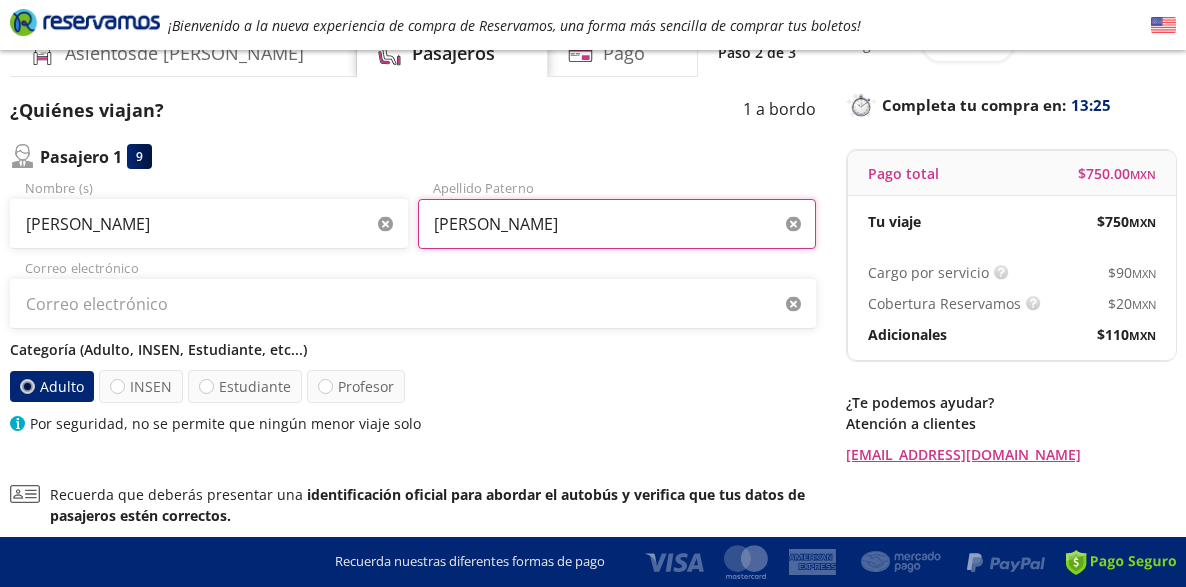 type on "[PERSON_NAME]" 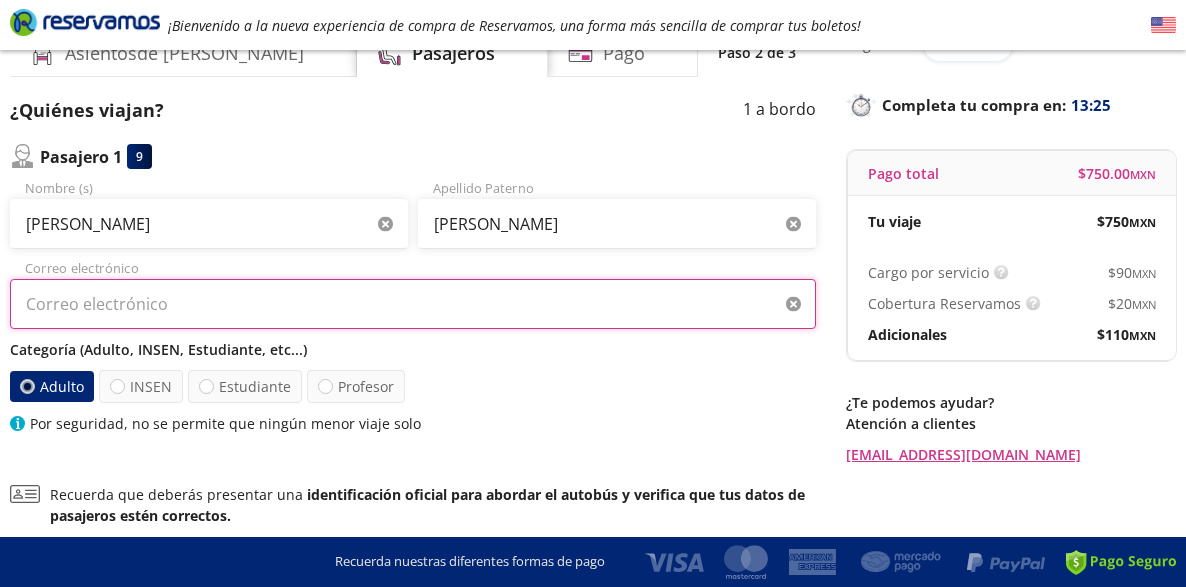 click on "Correo electrónico" at bounding box center [413, 304] 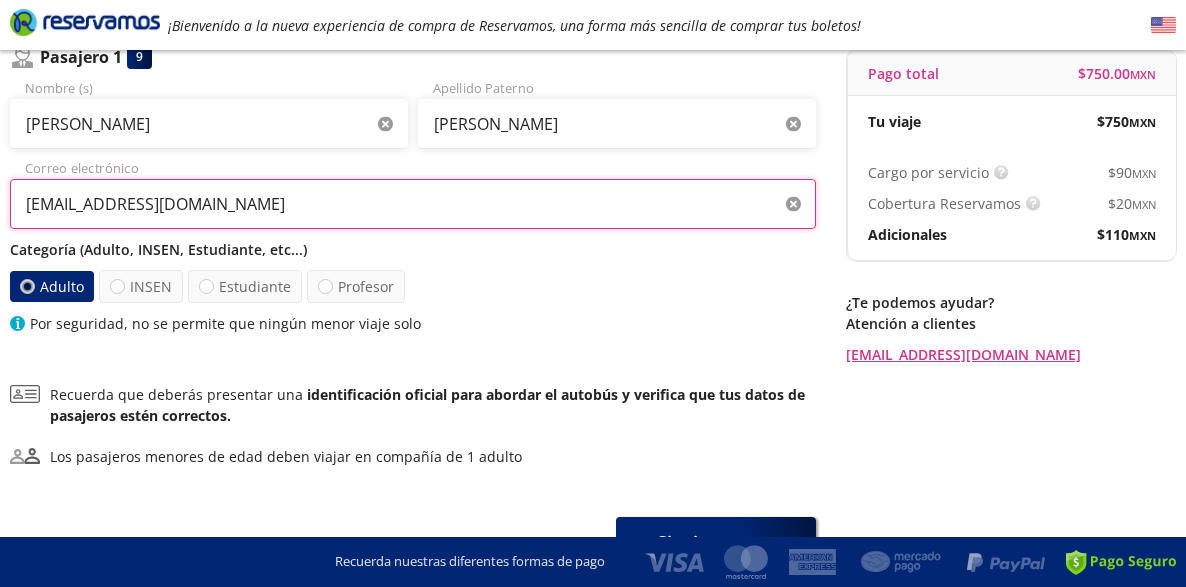 scroll, scrollTop: 300, scrollLeft: 0, axis: vertical 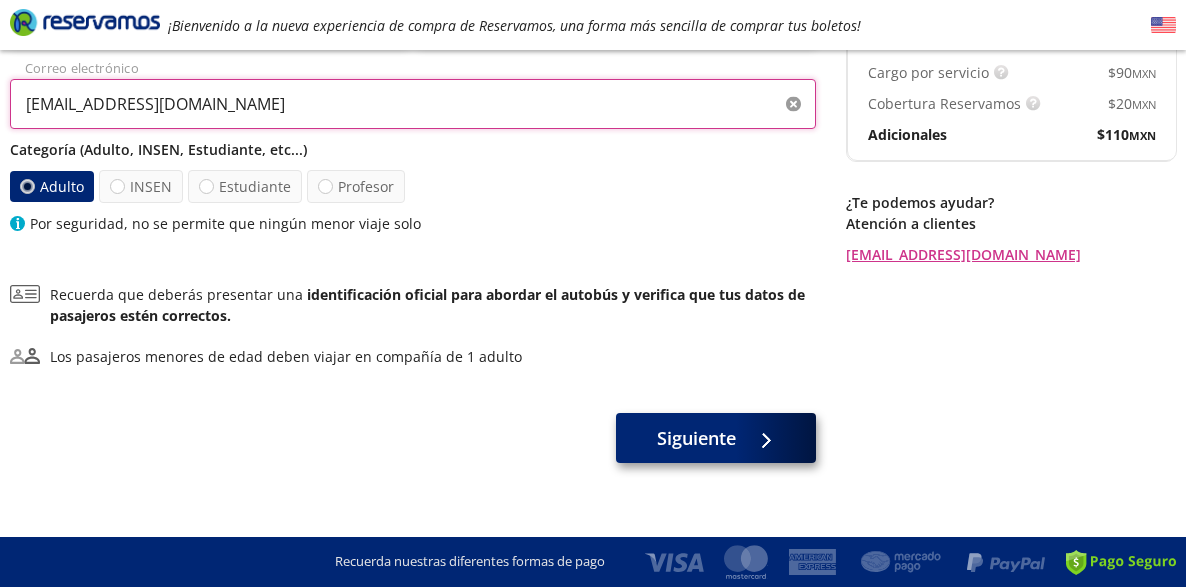 type on "[EMAIL_ADDRESS][DOMAIN_NAME]" 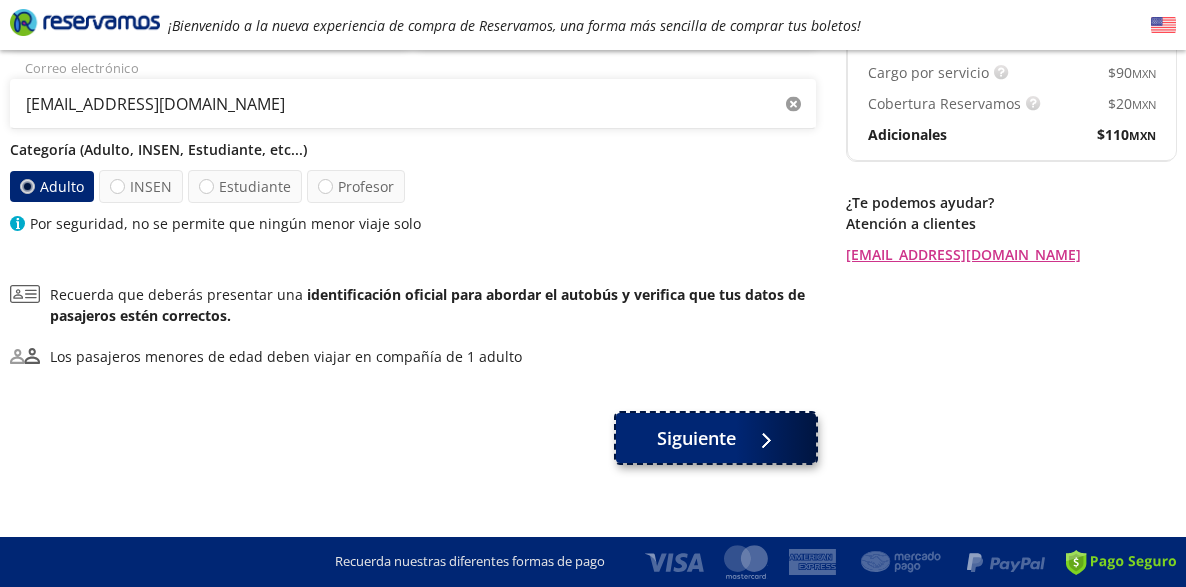 click on "Siguiente" at bounding box center [696, 438] 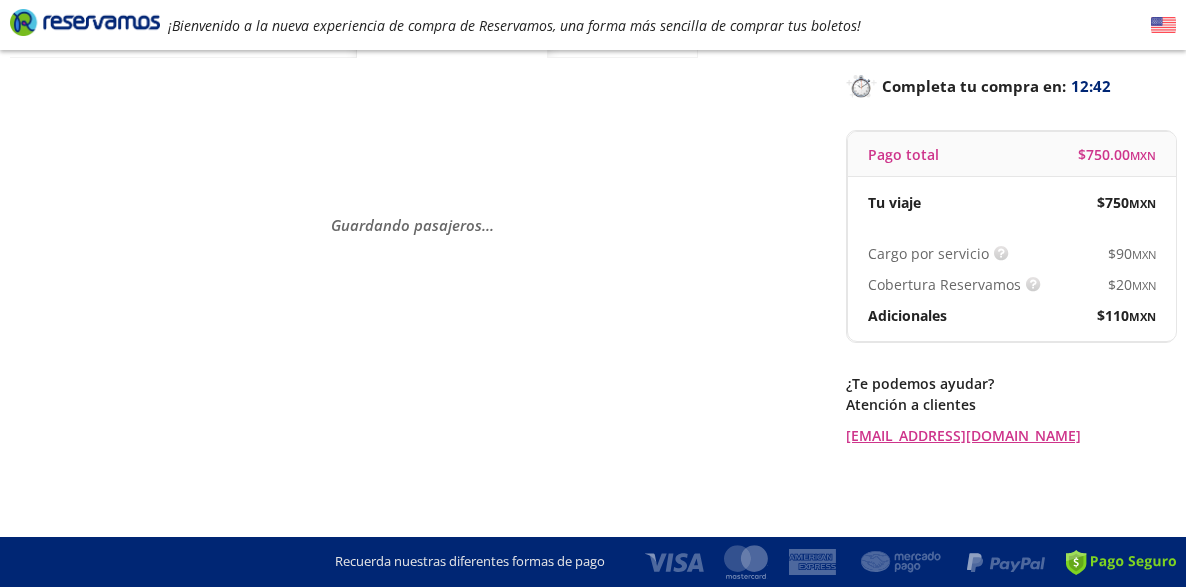 scroll, scrollTop: 0, scrollLeft: 0, axis: both 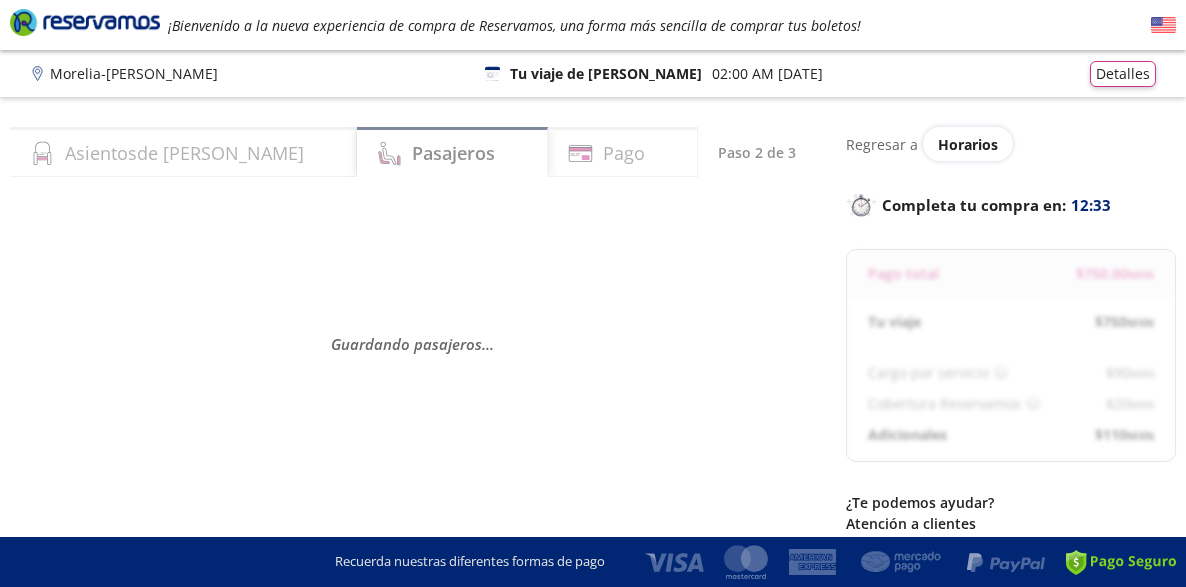 select on "MX" 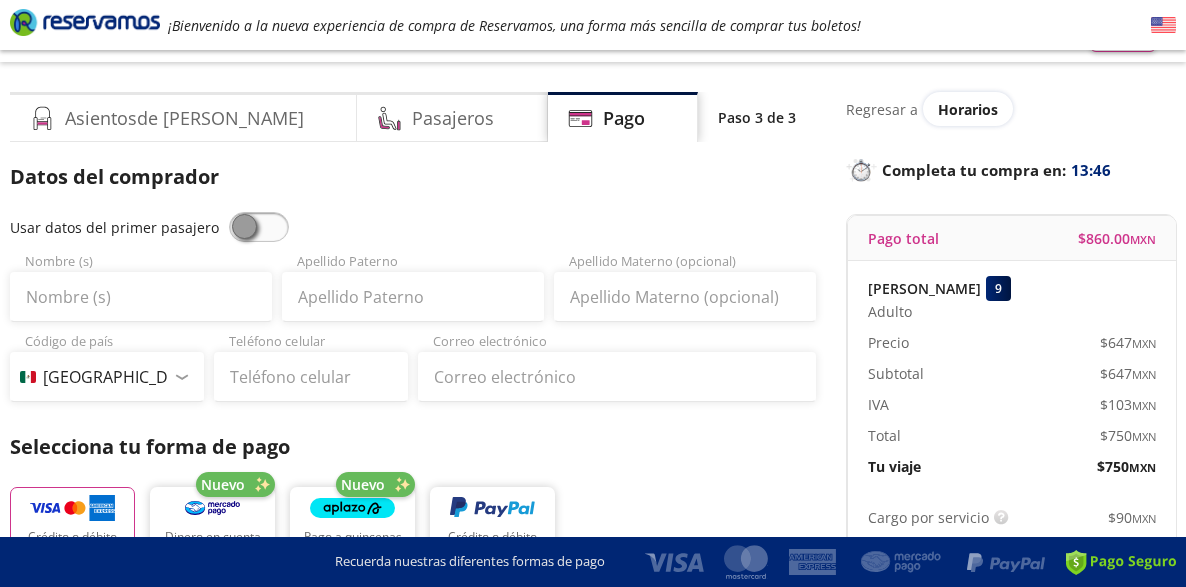 scroll, scrollTop: 0, scrollLeft: 0, axis: both 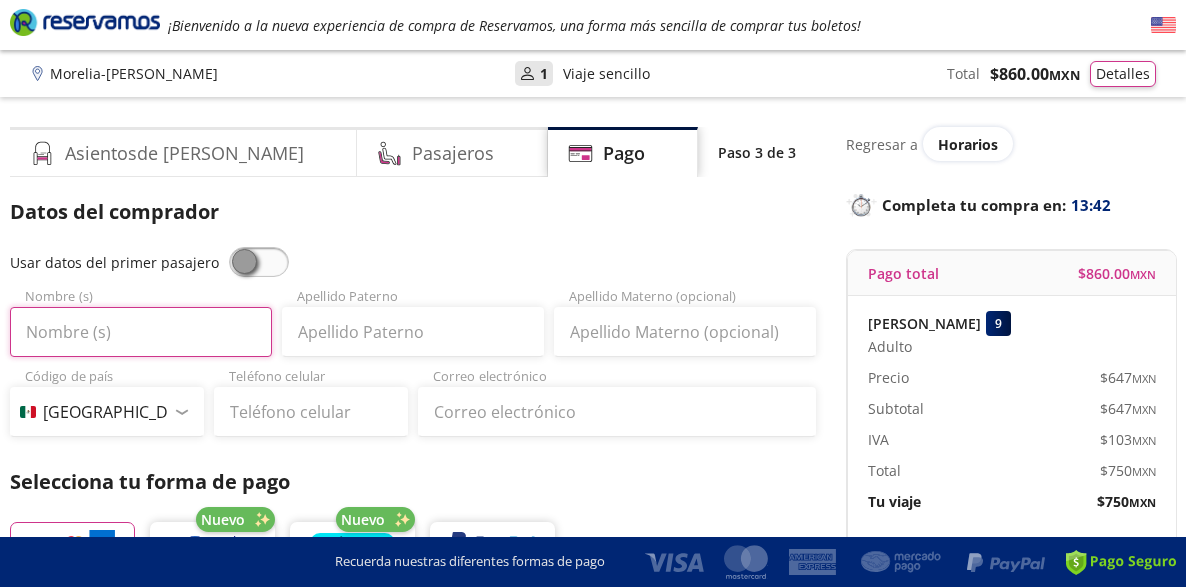 click on "Nombre (s)" at bounding box center (141, 332) 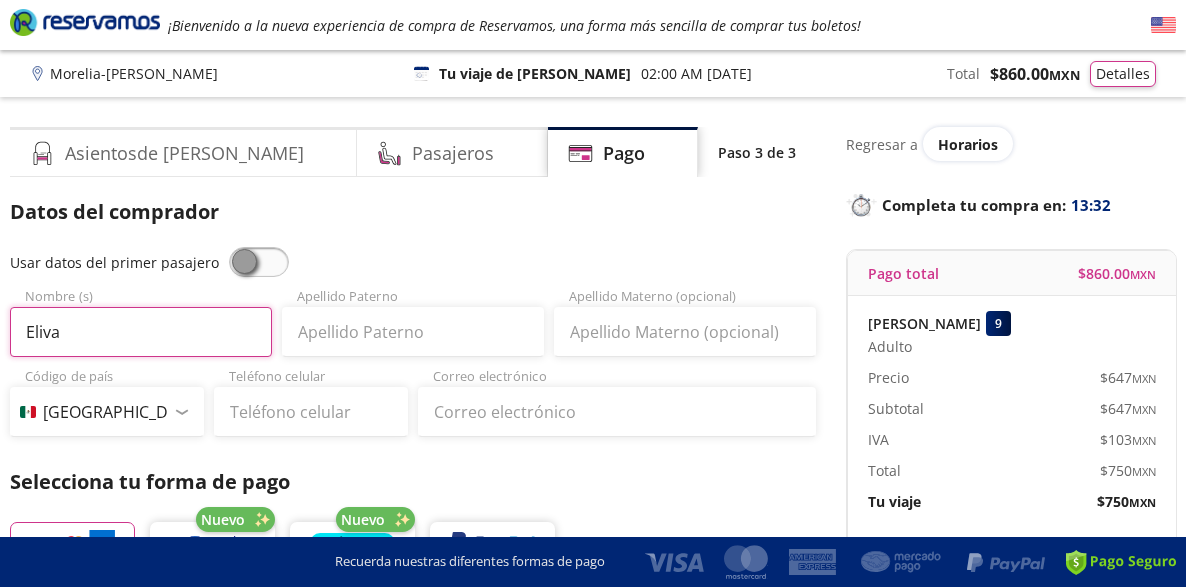 type on "Eliva" 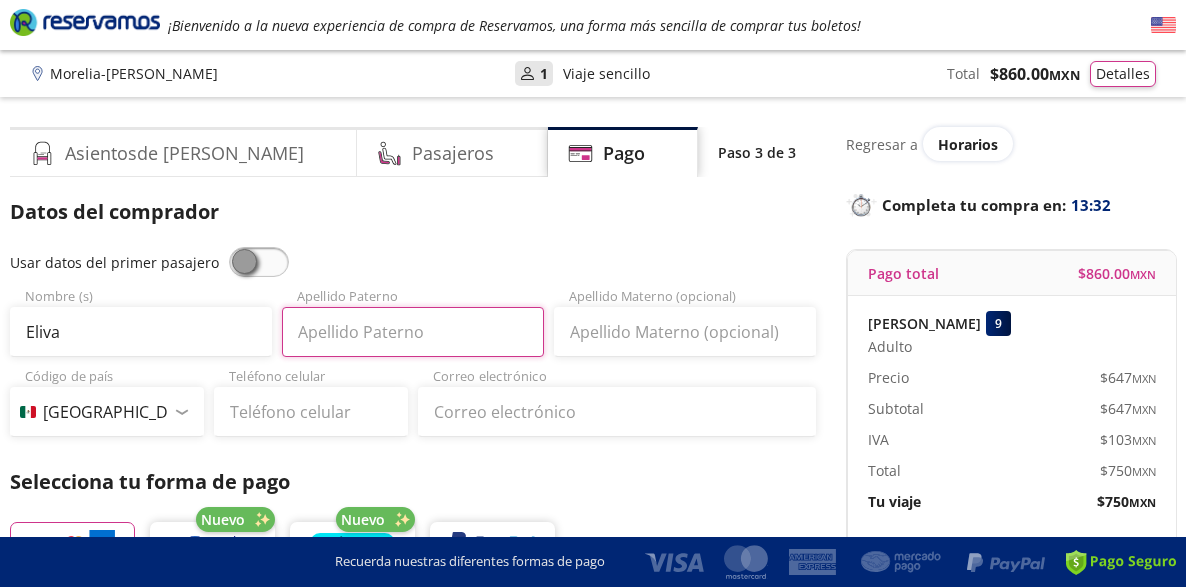click on "Apellido Paterno" at bounding box center (413, 332) 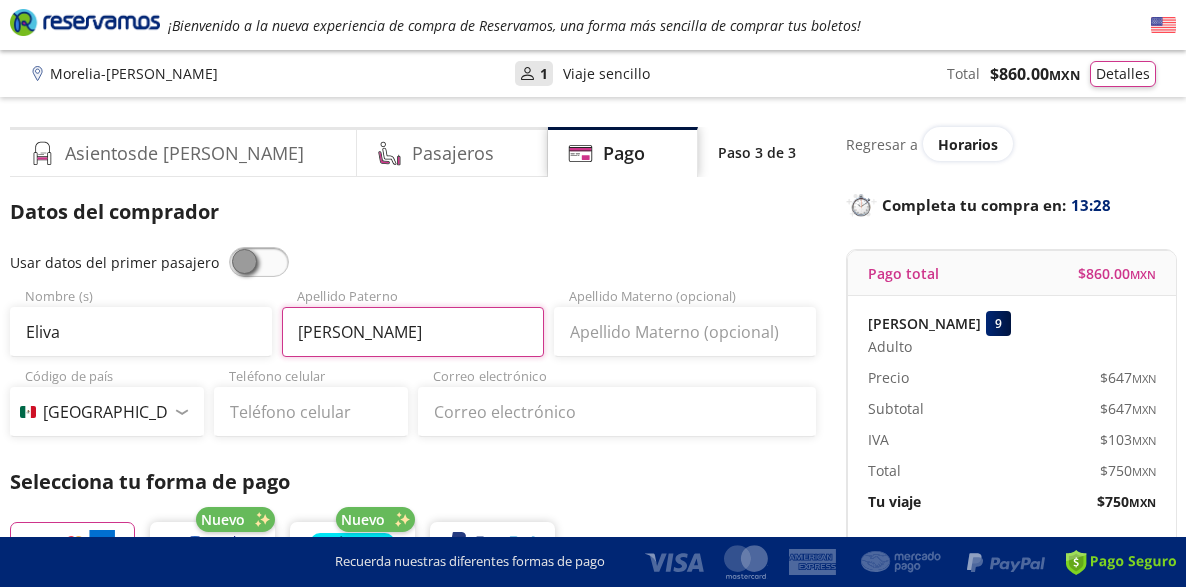 type on "[PERSON_NAME]" 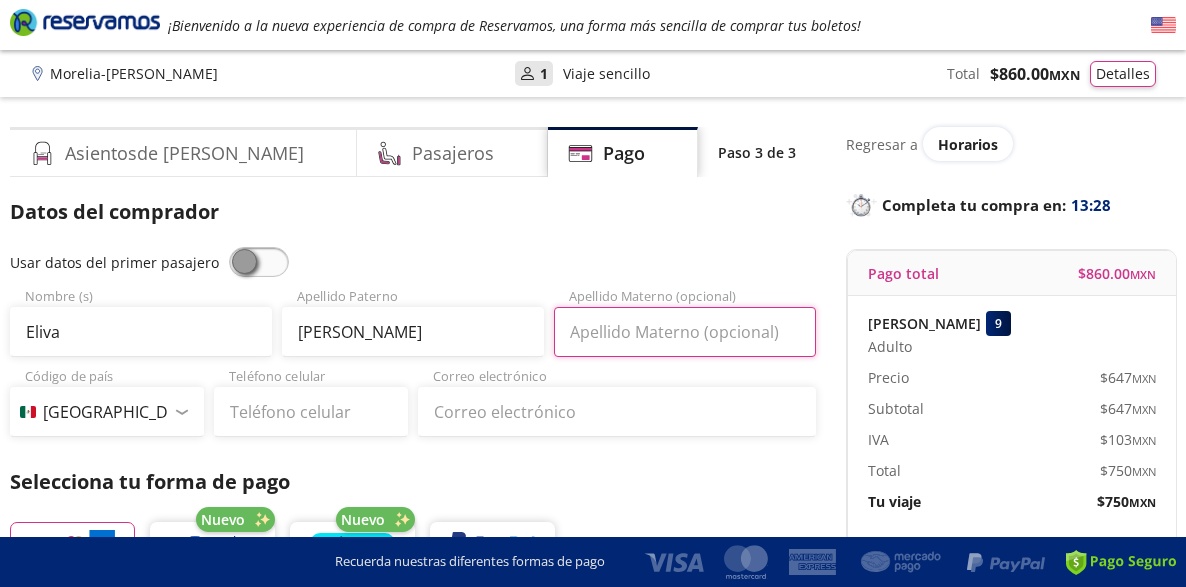 click on "Apellido Materno (opcional)" at bounding box center [685, 332] 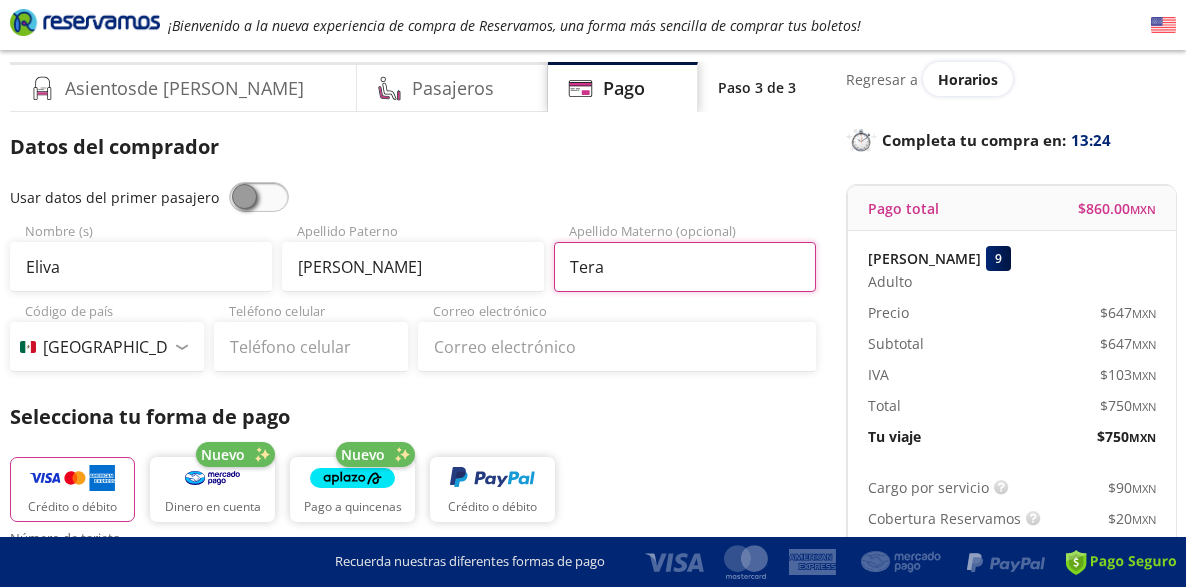 scroll, scrollTop: 200, scrollLeft: 0, axis: vertical 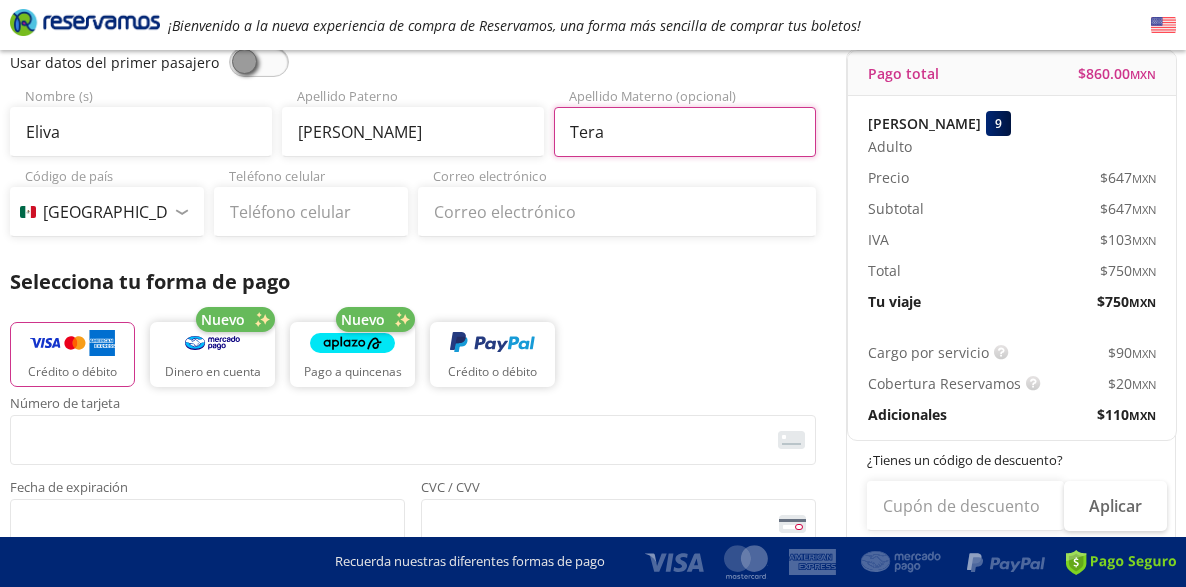 type on "Tera" 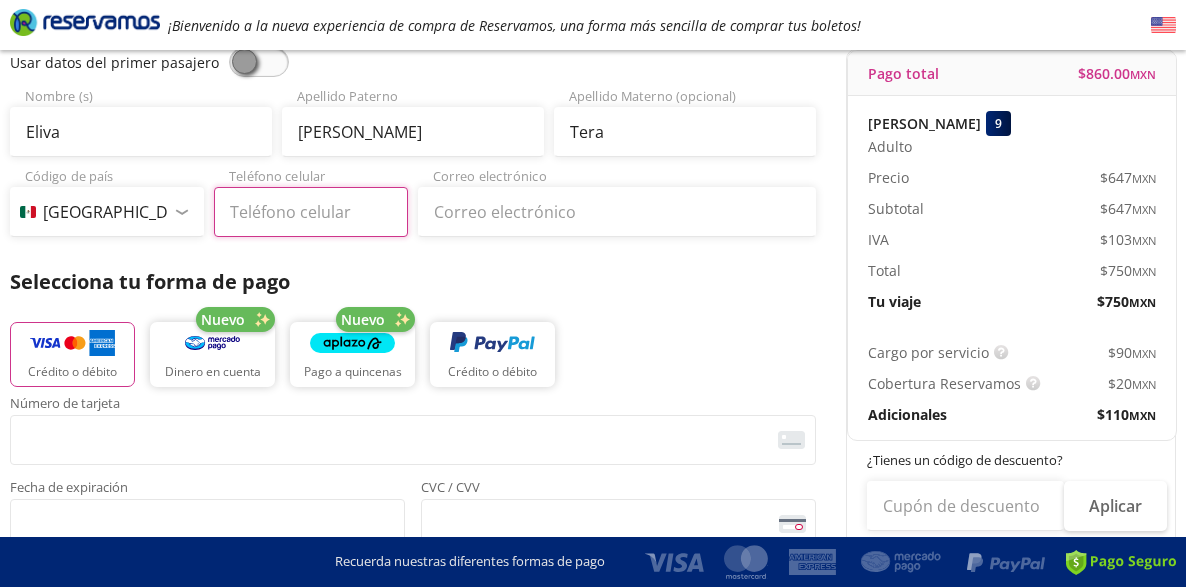 click on "Teléfono celular" at bounding box center [311, 212] 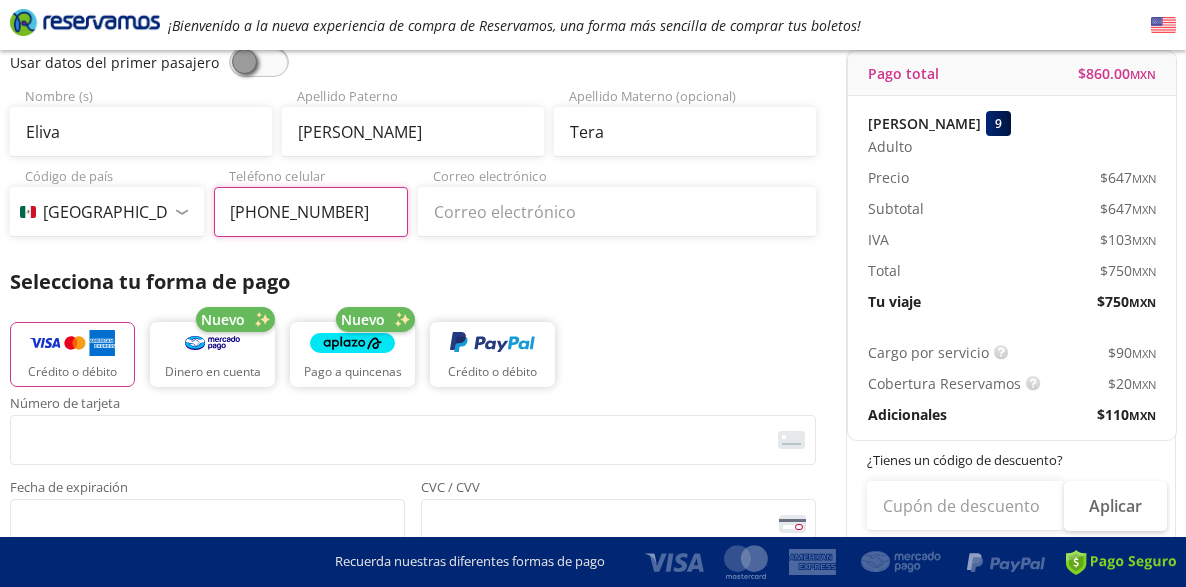 type on "[PHONE_NUMBER]" 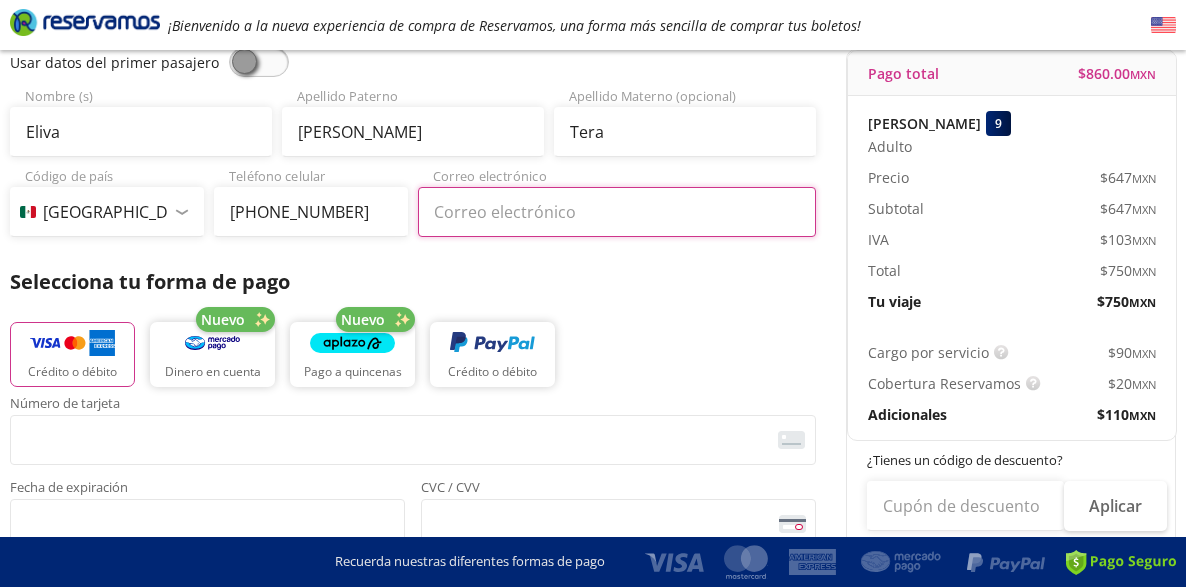 click on "Correo electrónico" at bounding box center (617, 212) 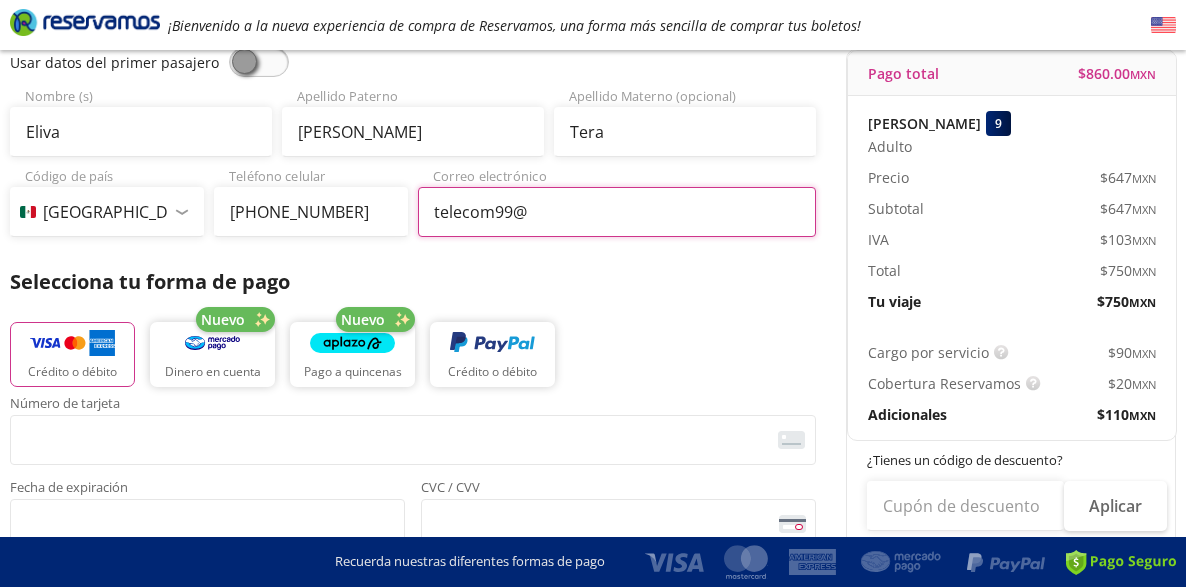 type on "[EMAIL_ADDRESS][DOMAIN_NAME]" 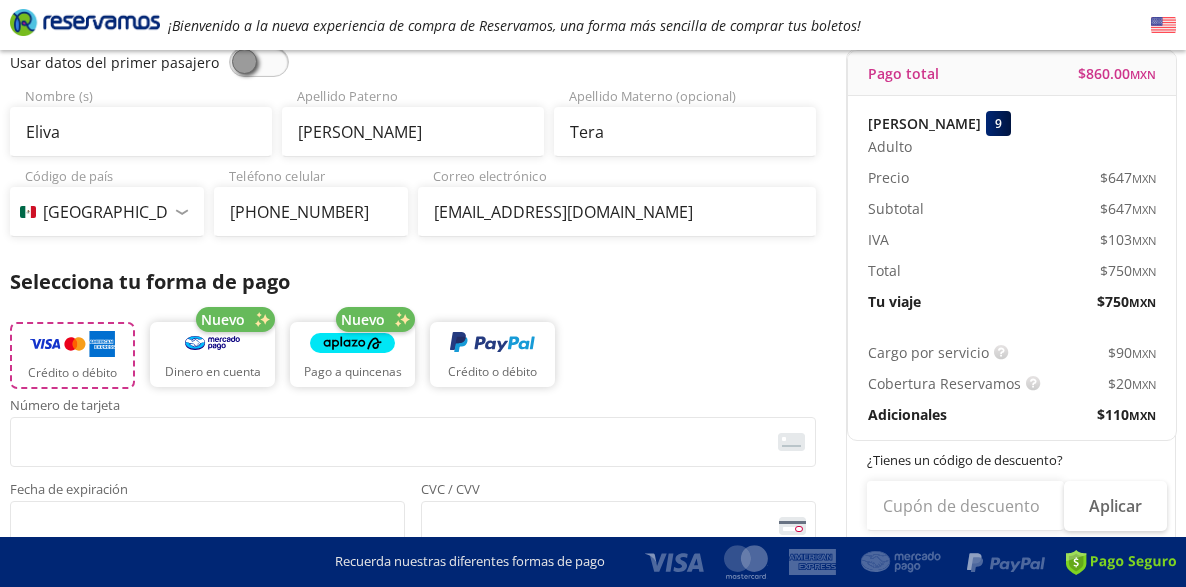 click on "Crédito o débito" at bounding box center (72, 355) 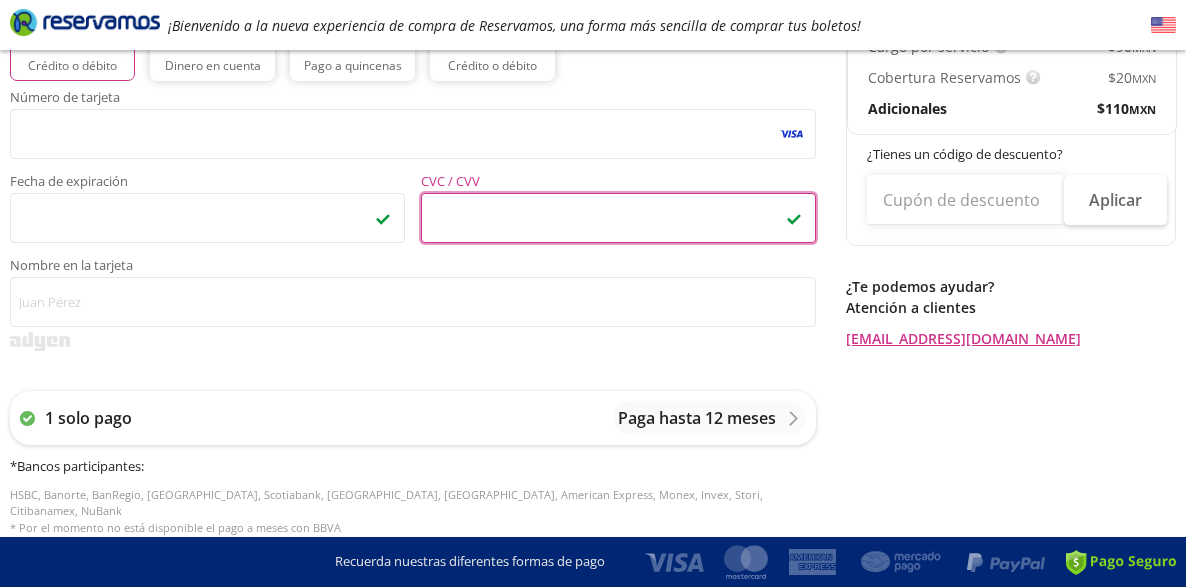 scroll, scrollTop: 600, scrollLeft: 0, axis: vertical 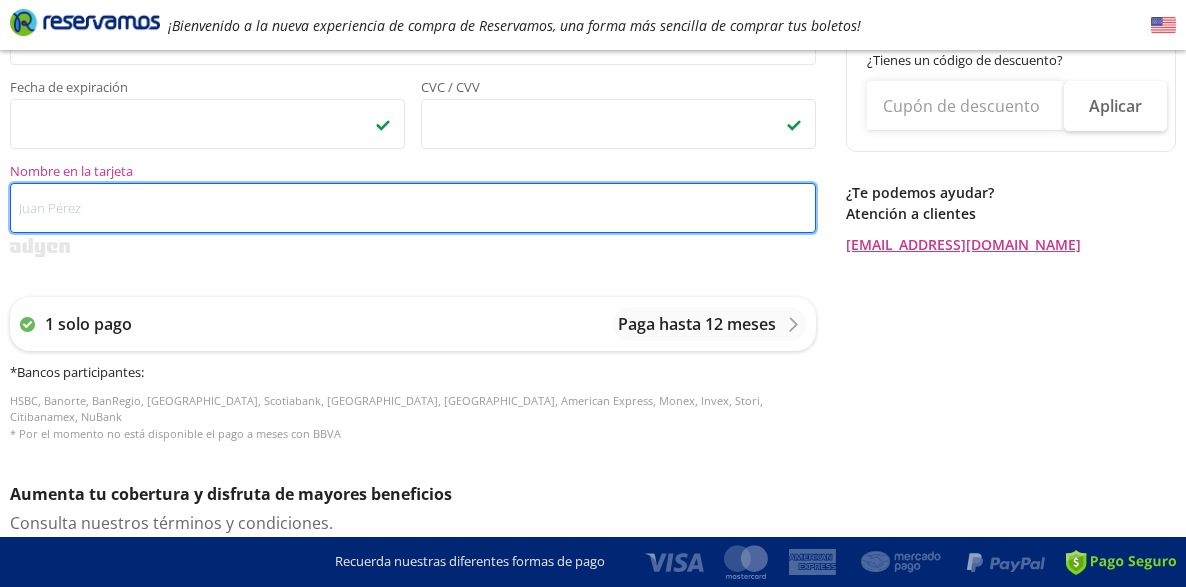 click on "Nombre en la tarjeta" at bounding box center [413, 208] 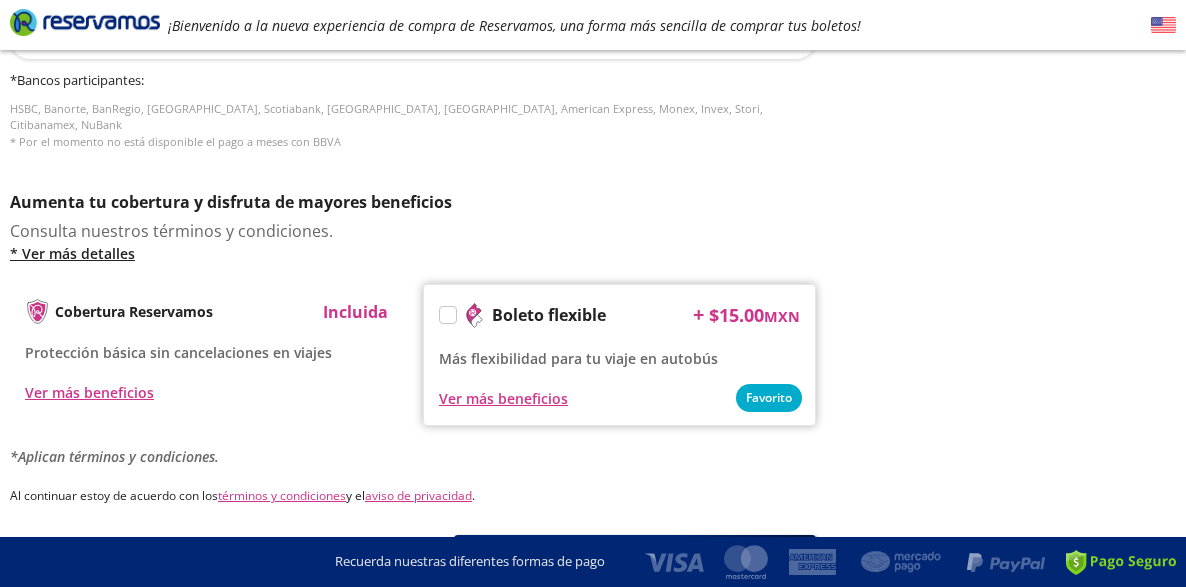 scroll, scrollTop: 900, scrollLeft: 0, axis: vertical 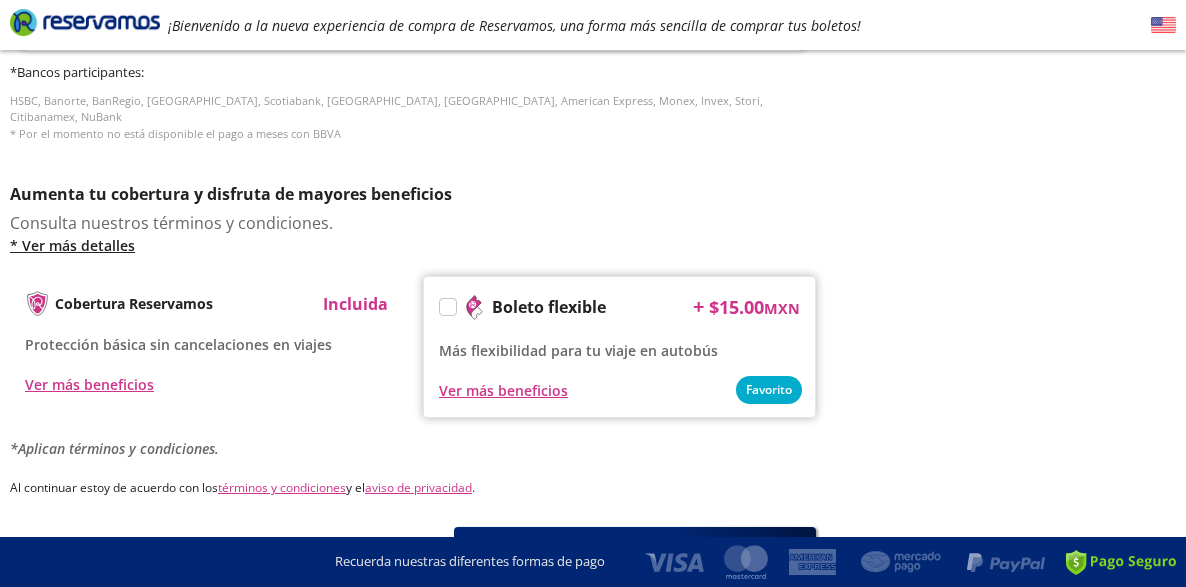 type on "[PERSON_NAME]" 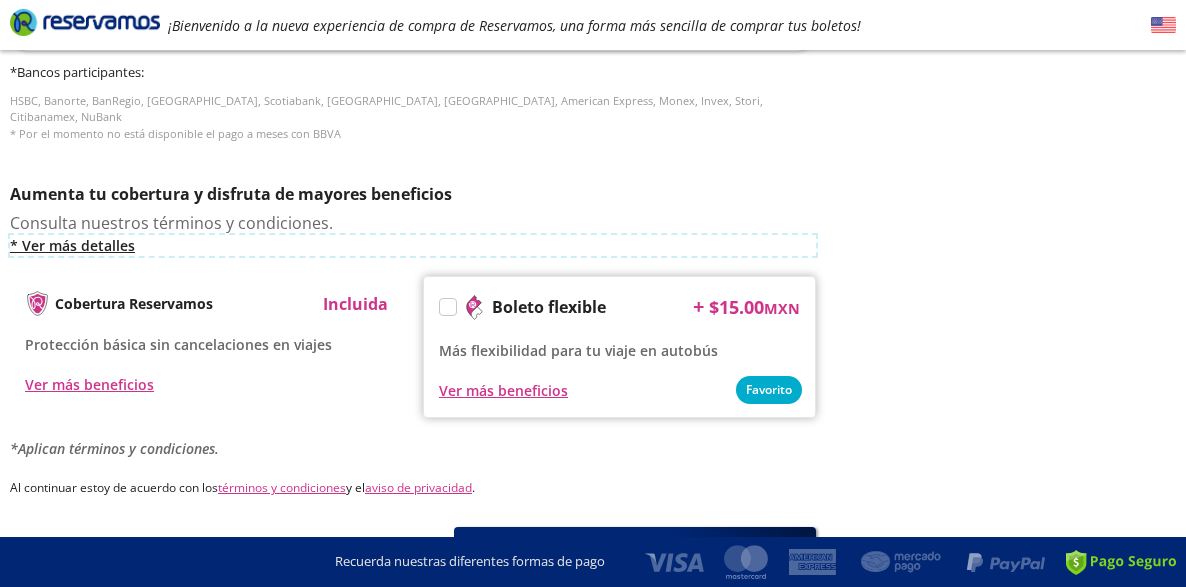 click on "* Ver más detalles" at bounding box center (413, 245) 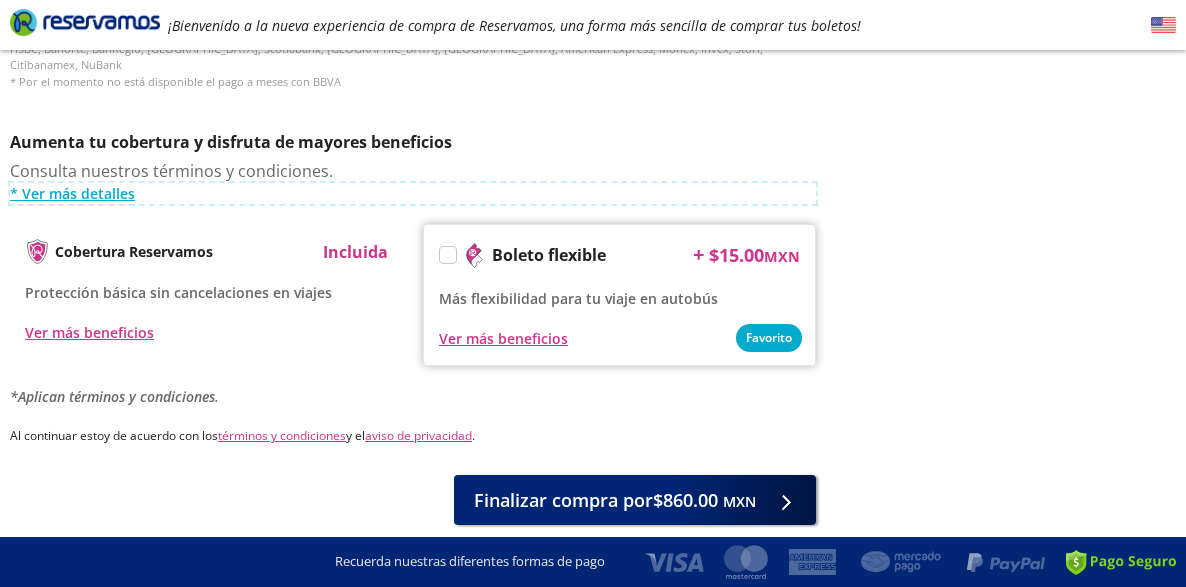 scroll, scrollTop: 1000, scrollLeft: 0, axis: vertical 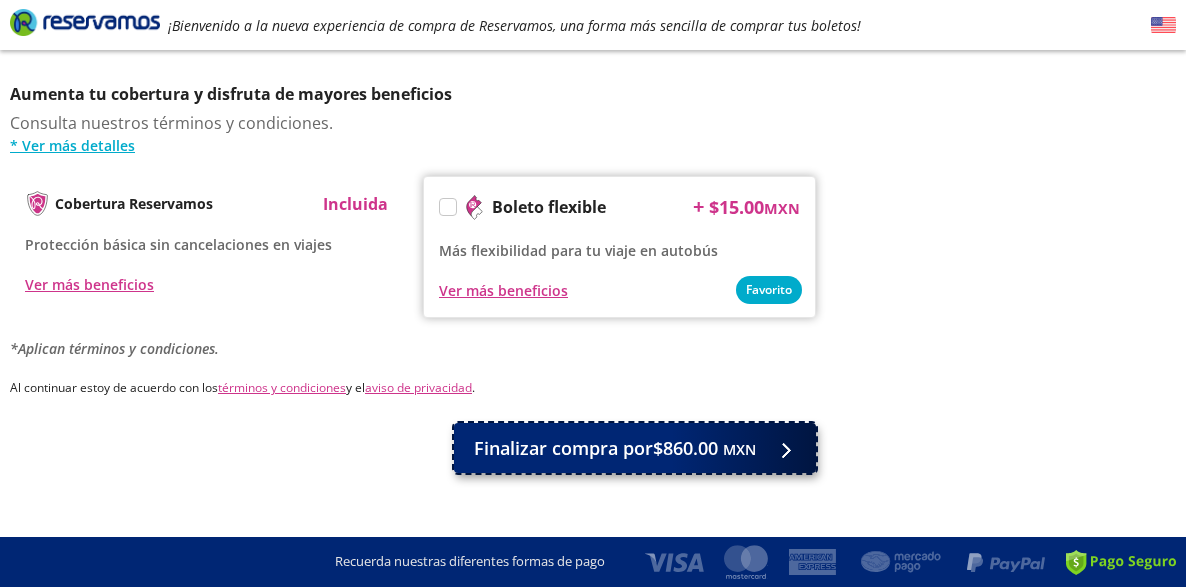 click at bounding box center [784, 448] 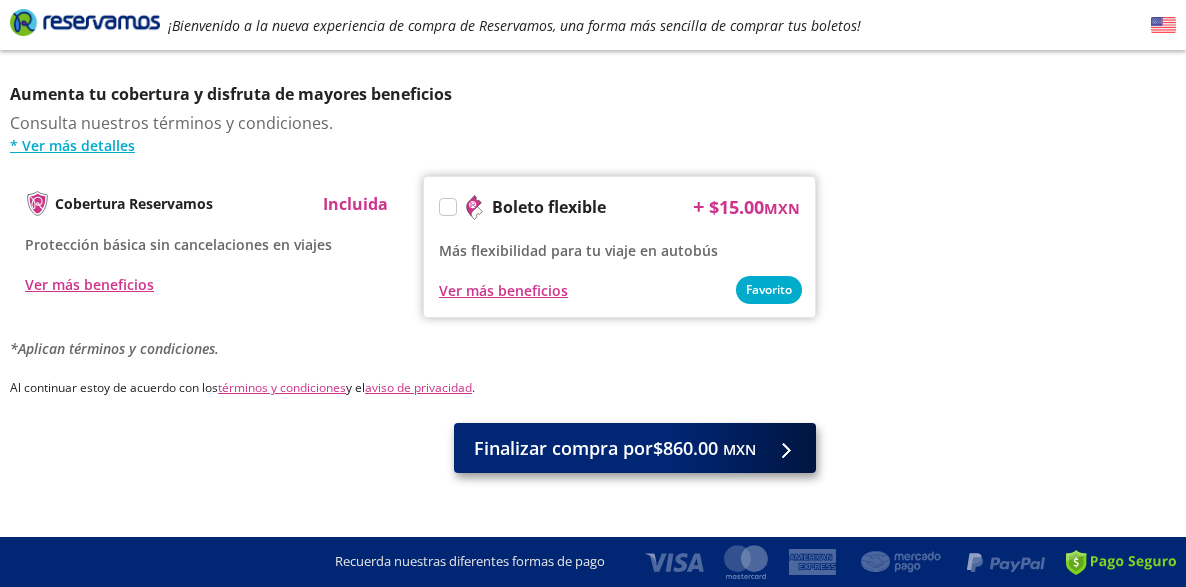 scroll, scrollTop: 0, scrollLeft: 0, axis: both 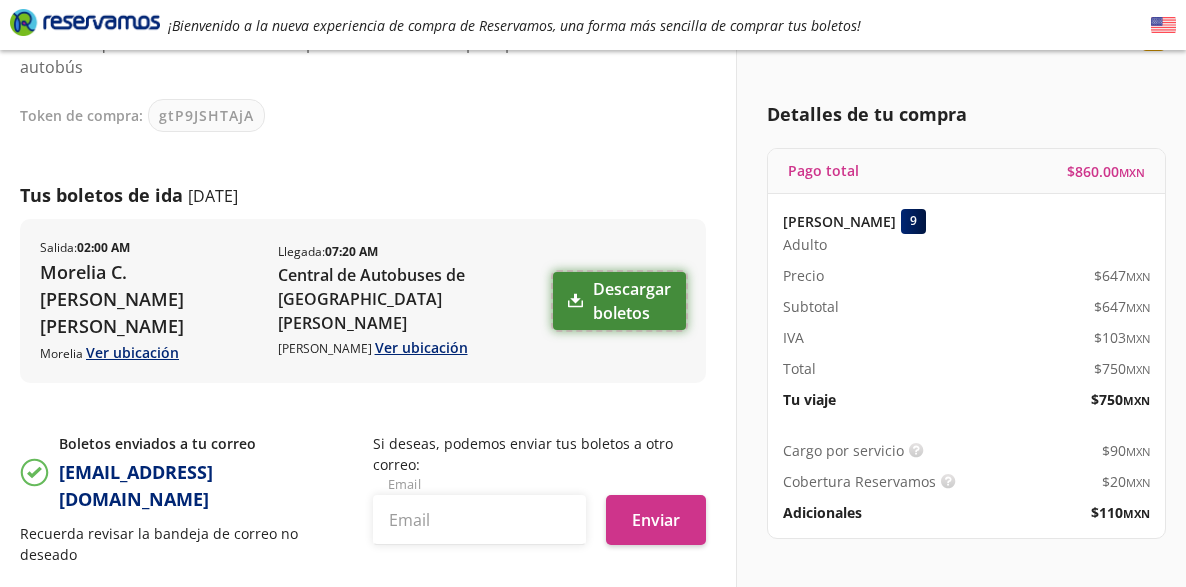 click 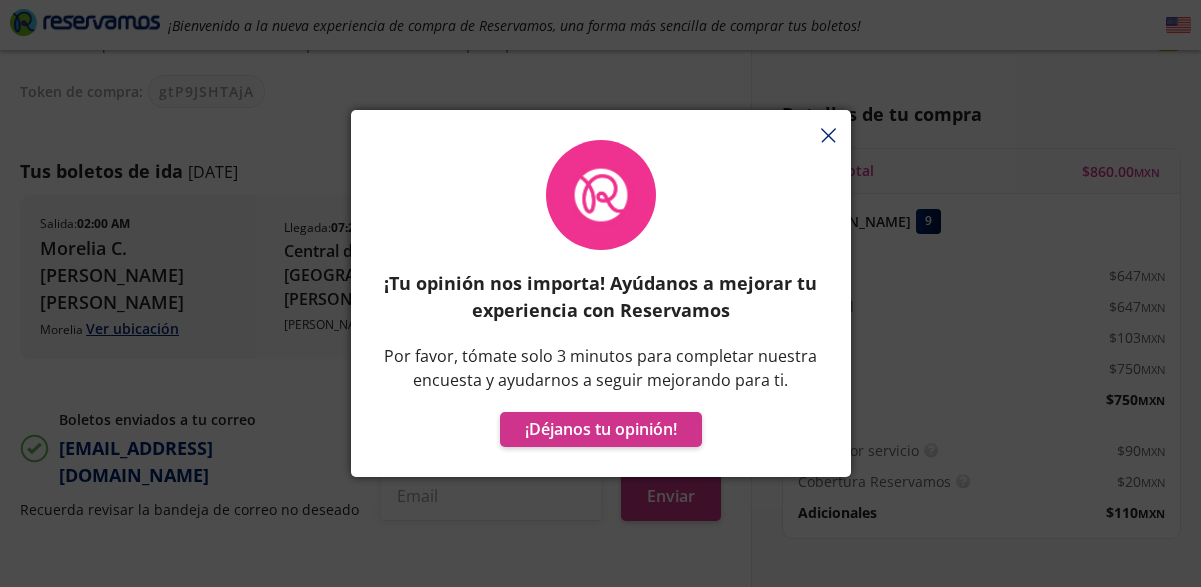 click on "¡Tu opinión nos importa! Ayúdanos a mejorar tu experiencia con Reservamos Por favor, tómate solo 3 minutos para completar nuestra encuesta y ayudarnos a seguir mejorando para ti. ¡Déjanos tu opinión!" at bounding box center [601, 303] 